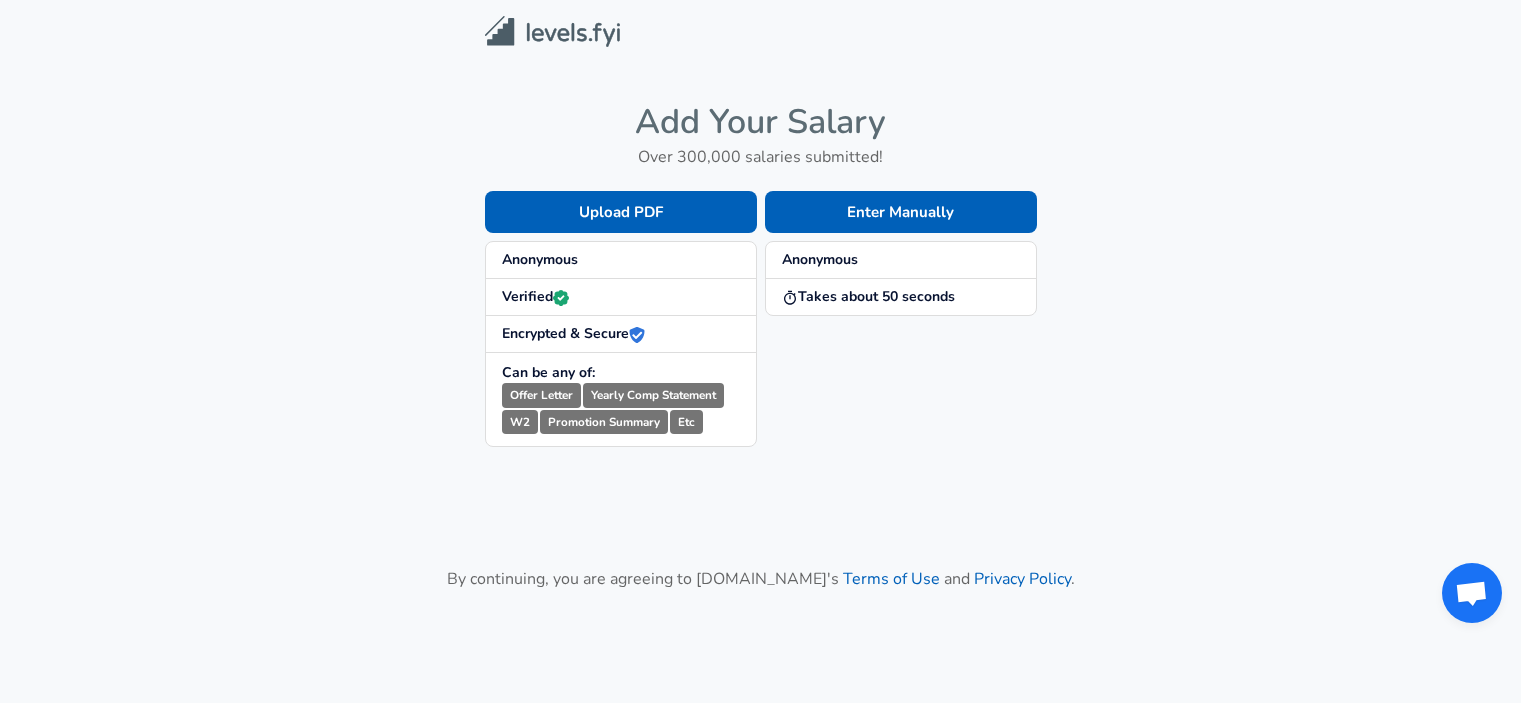 scroll, scrollTop: 0, scrollLeft: 0, axis: both 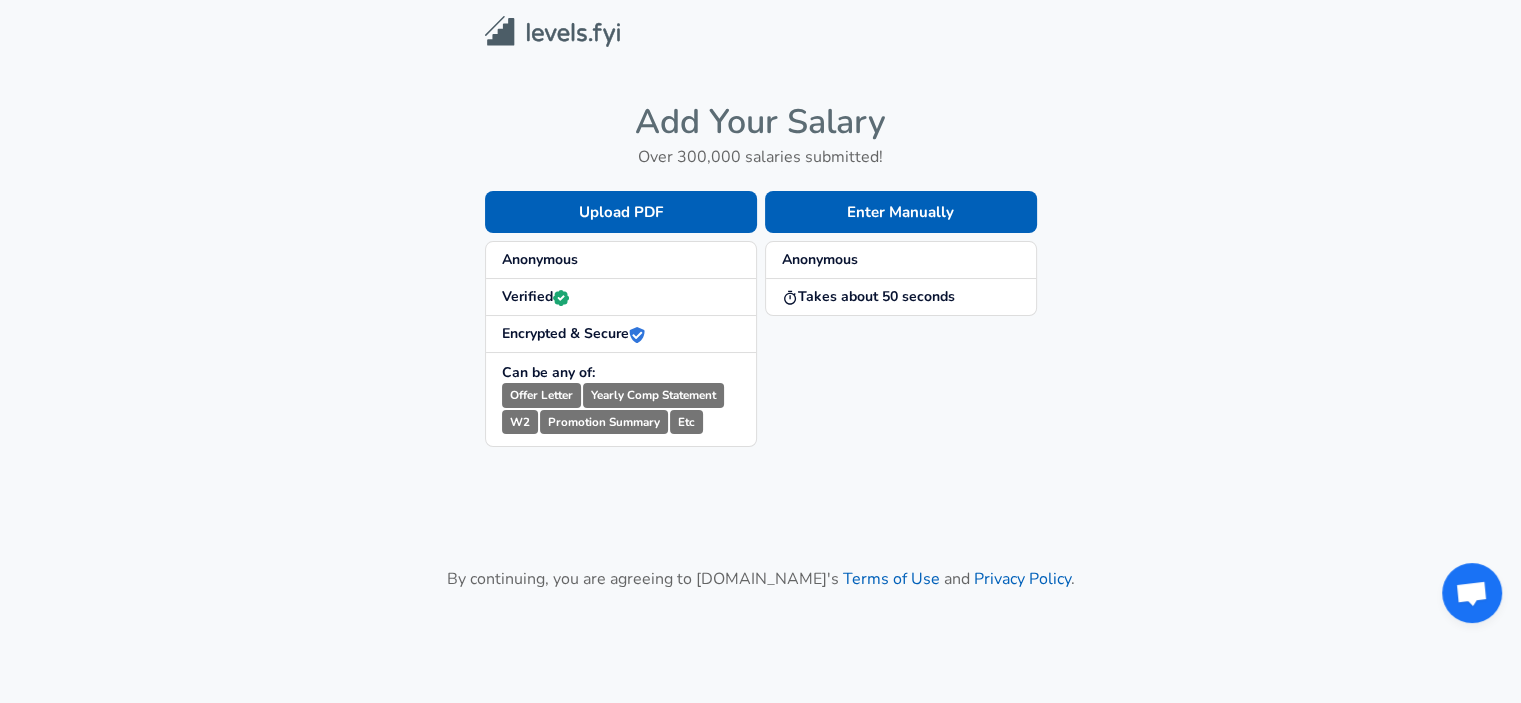 click on "Anonymous" at bounding box center (621, 260) 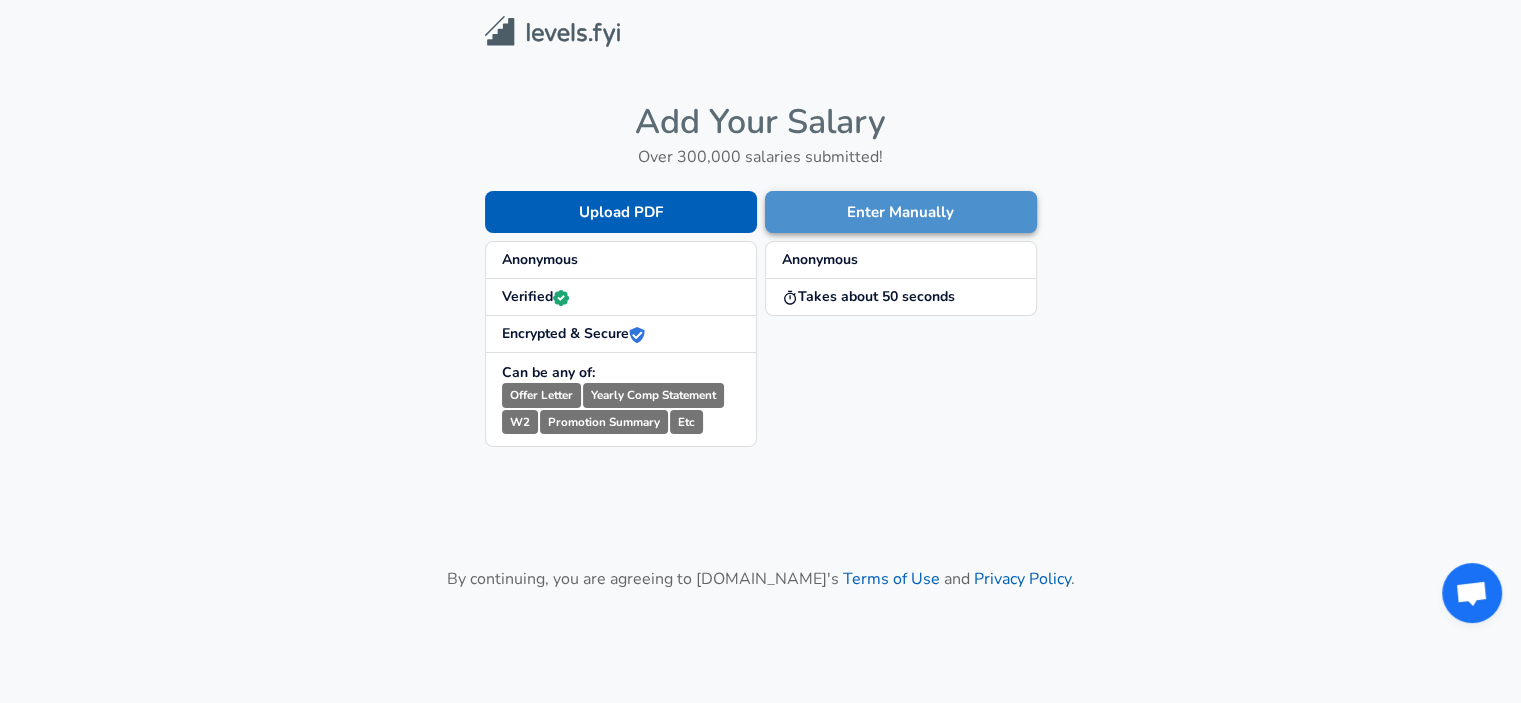 click on "Enter Manually" at bounding box center [901, 212] 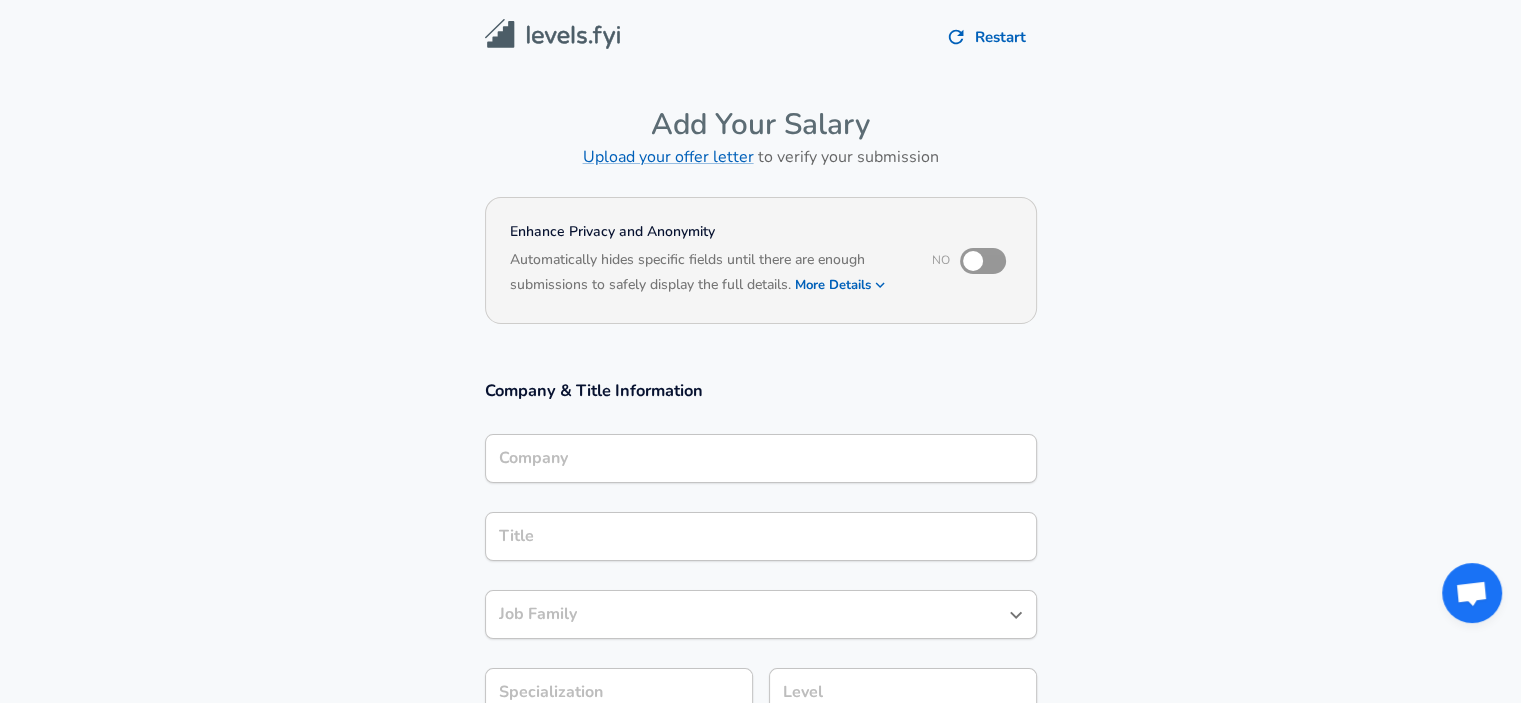 click on "Company" at bounding box center (761, 458) 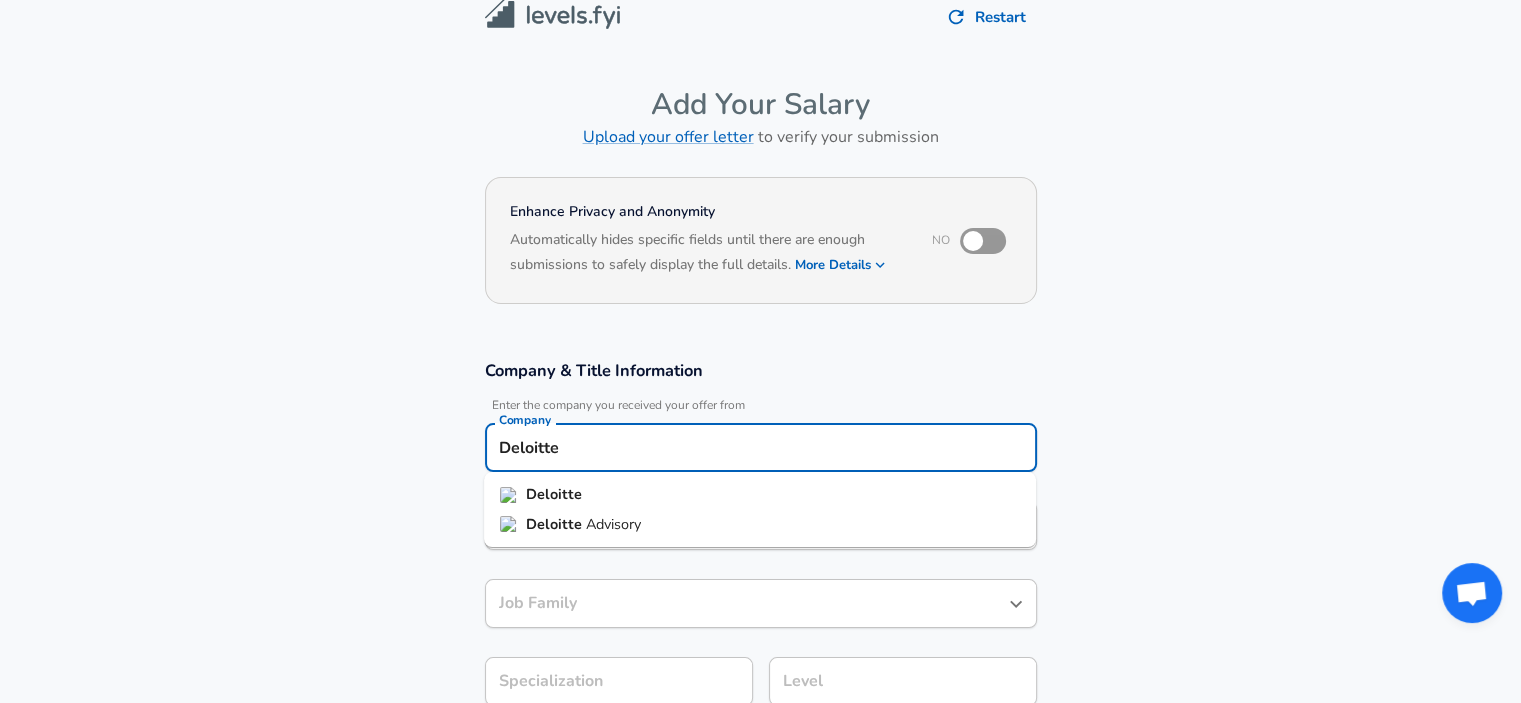 click on "Advisory" at bounding box center (613, 524) 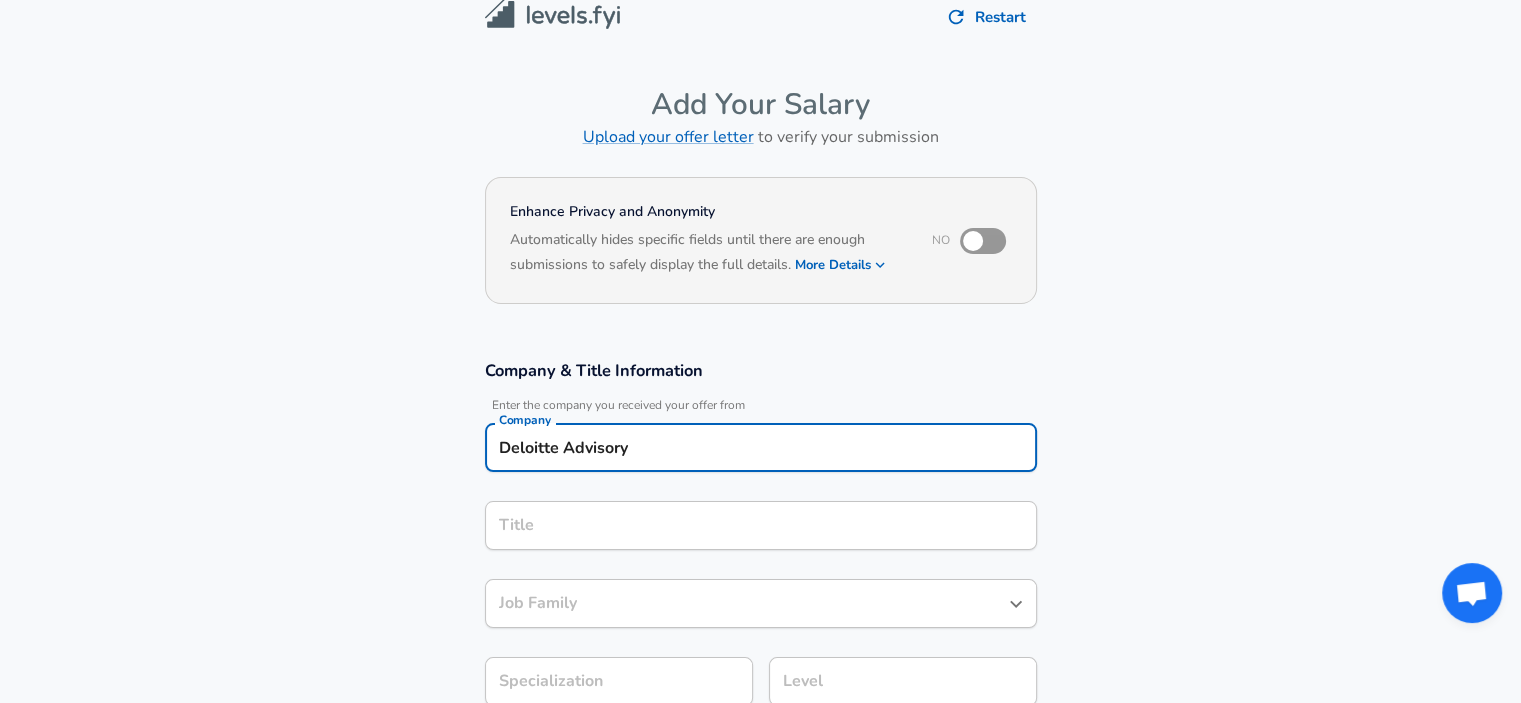type on "Deloitte Advisory" 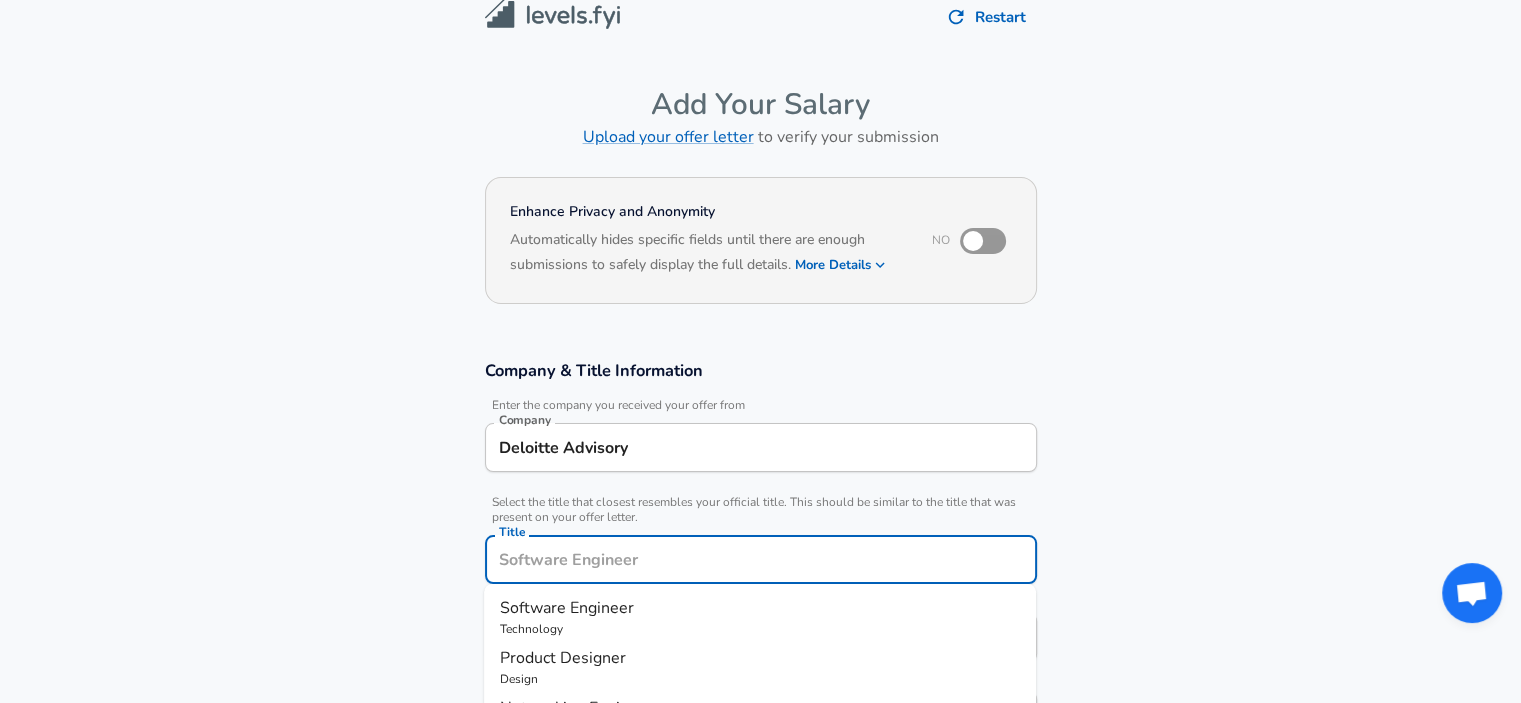 scroll, scrollTop: 60, scrollLeft: 0, axis: vertical 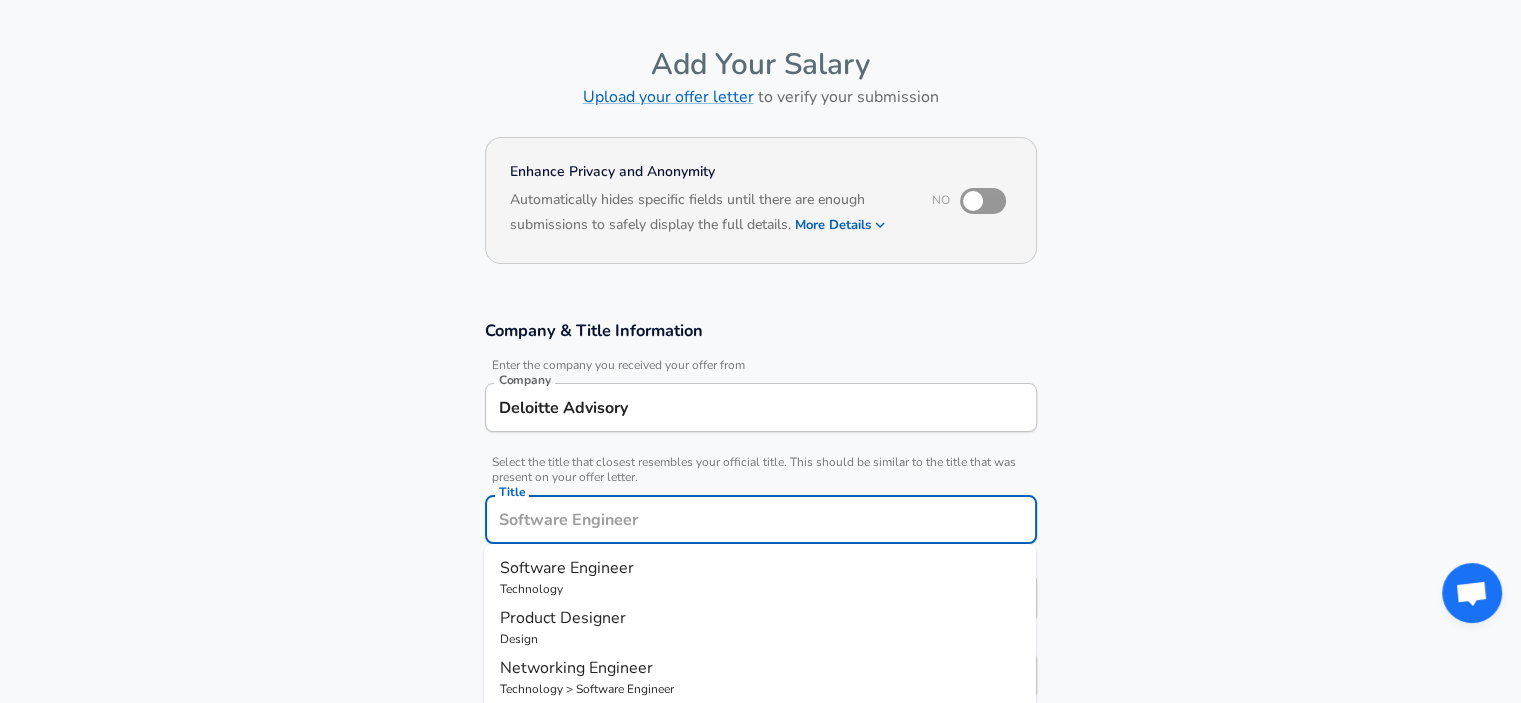 click on "Title" at bounding box center (761, 519) 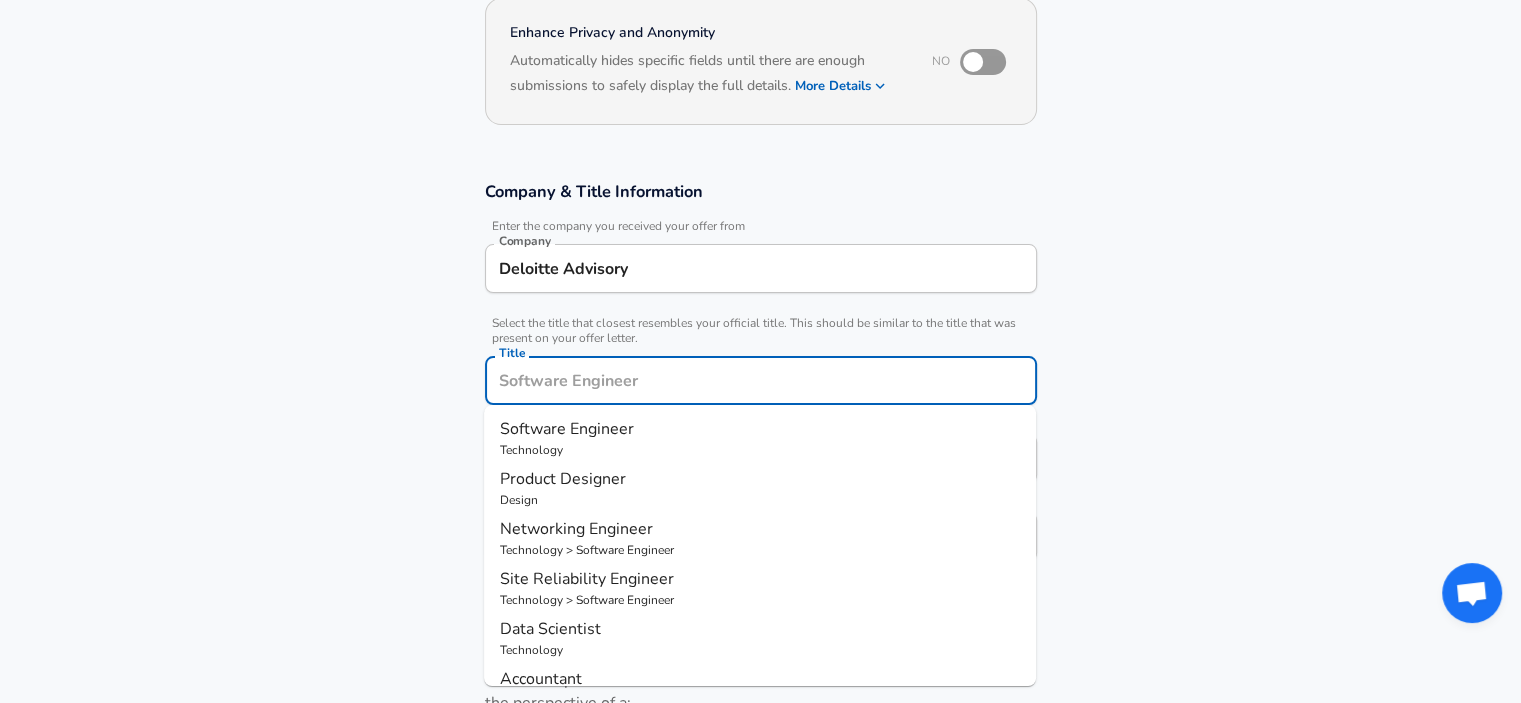 scroll, scrollTop: 238, scrollLeft: 0, axis: vertical 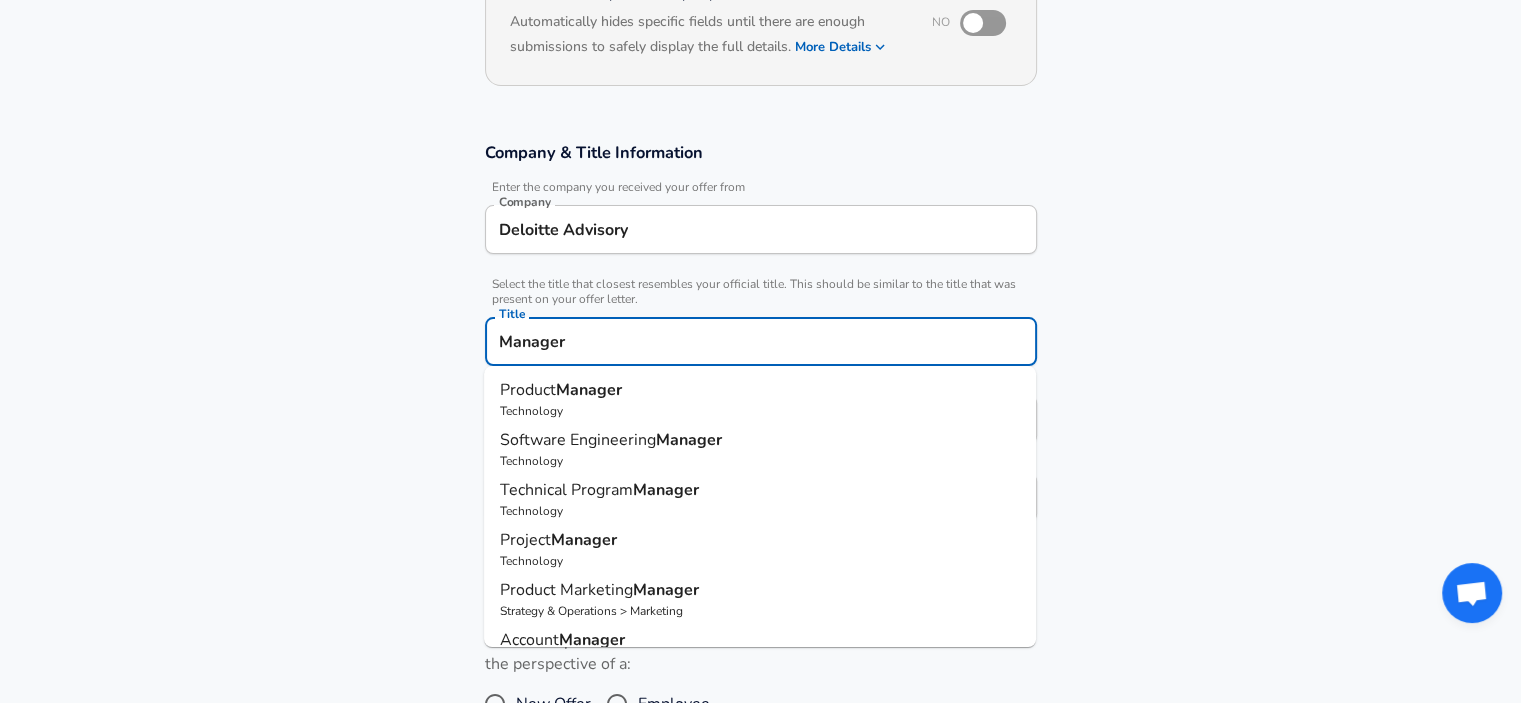 click on "Technology" at bounding box center [760, 411] 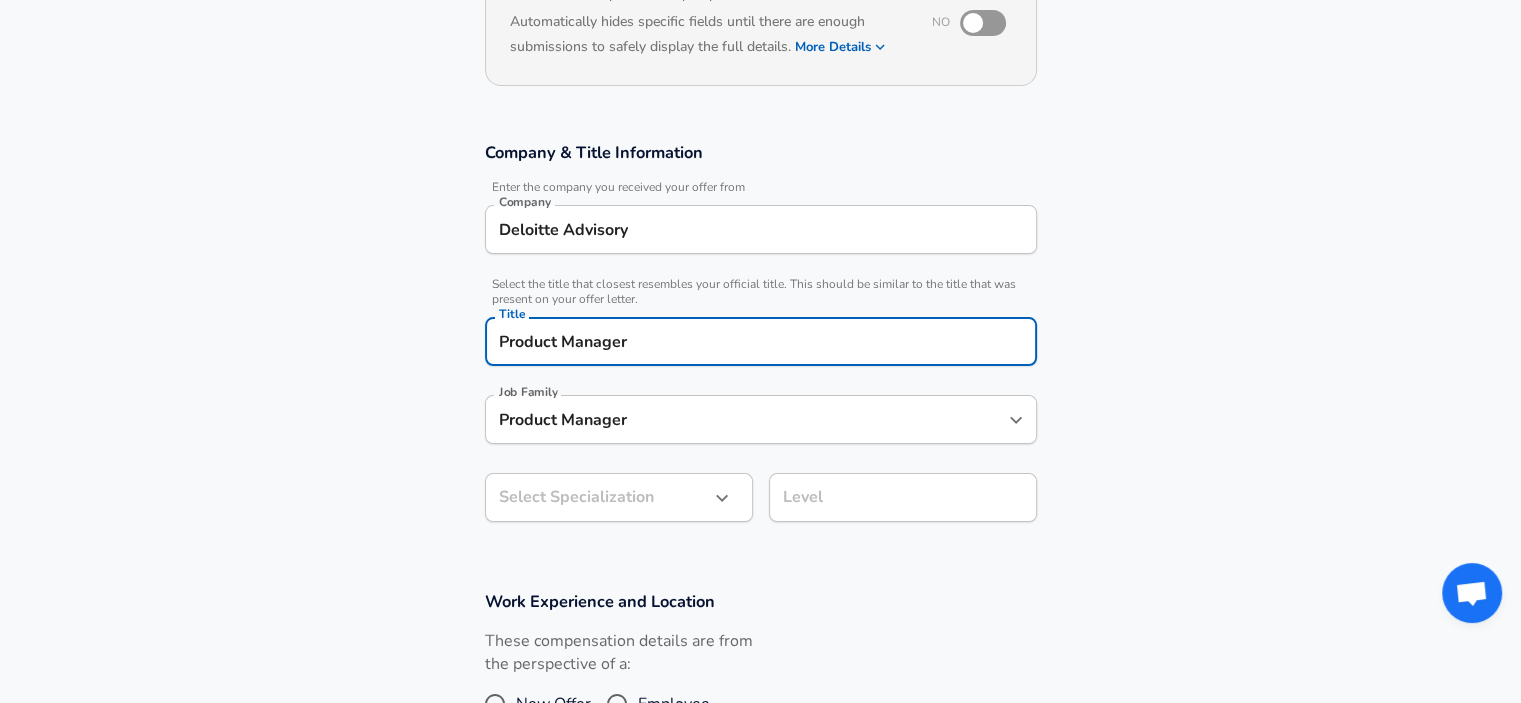 type on "Product Manager" 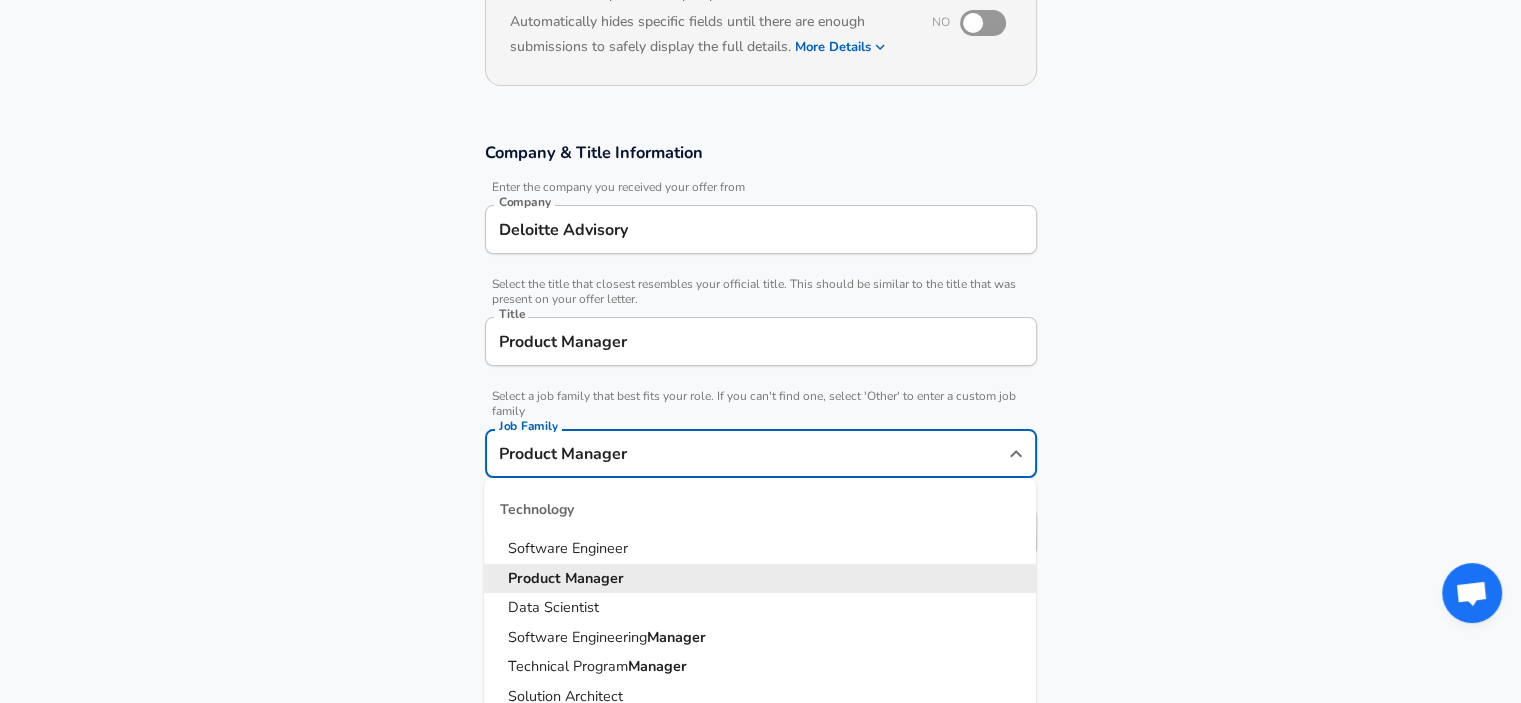 scroll, scrollTop: 278, scrollLeft: 0, axis: vertical 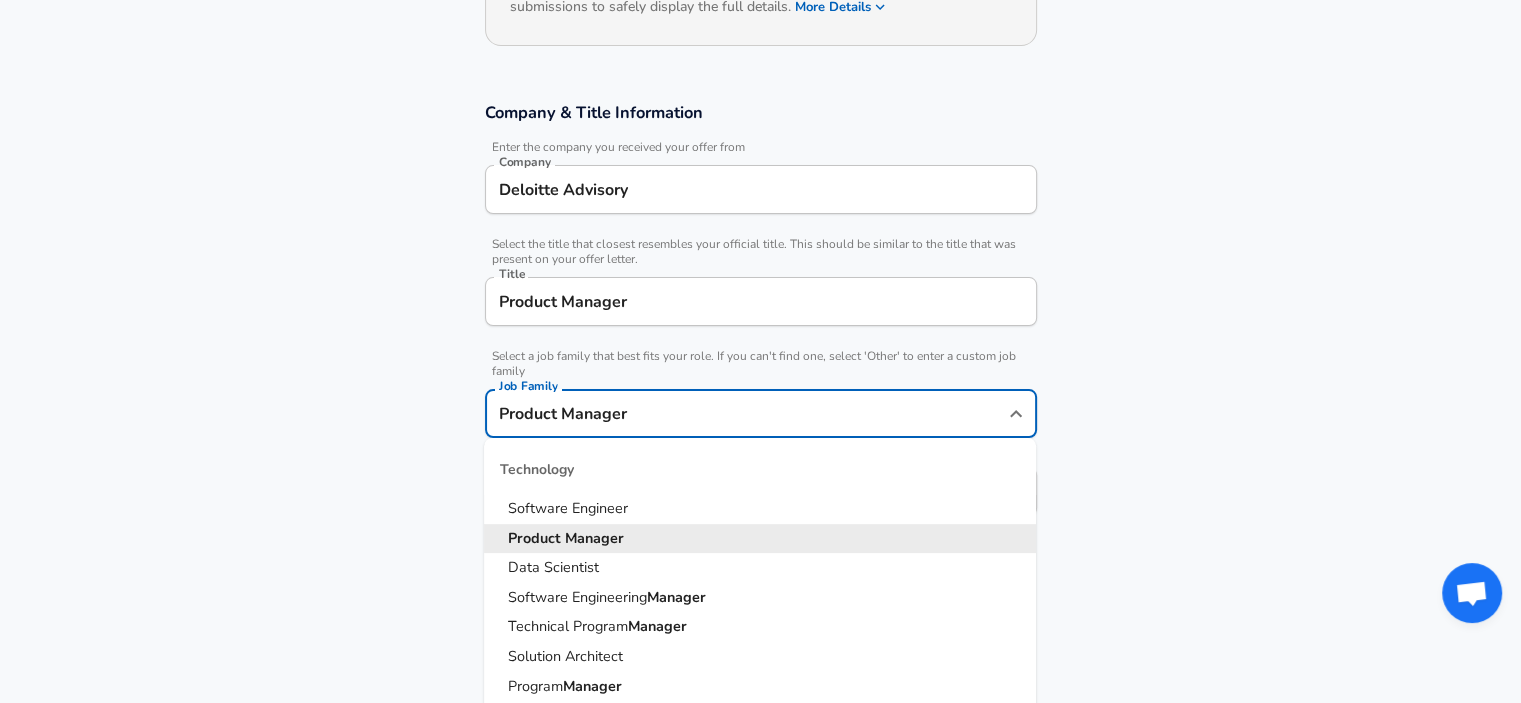 click on "Product Manager" at bounding box center [746, 413] 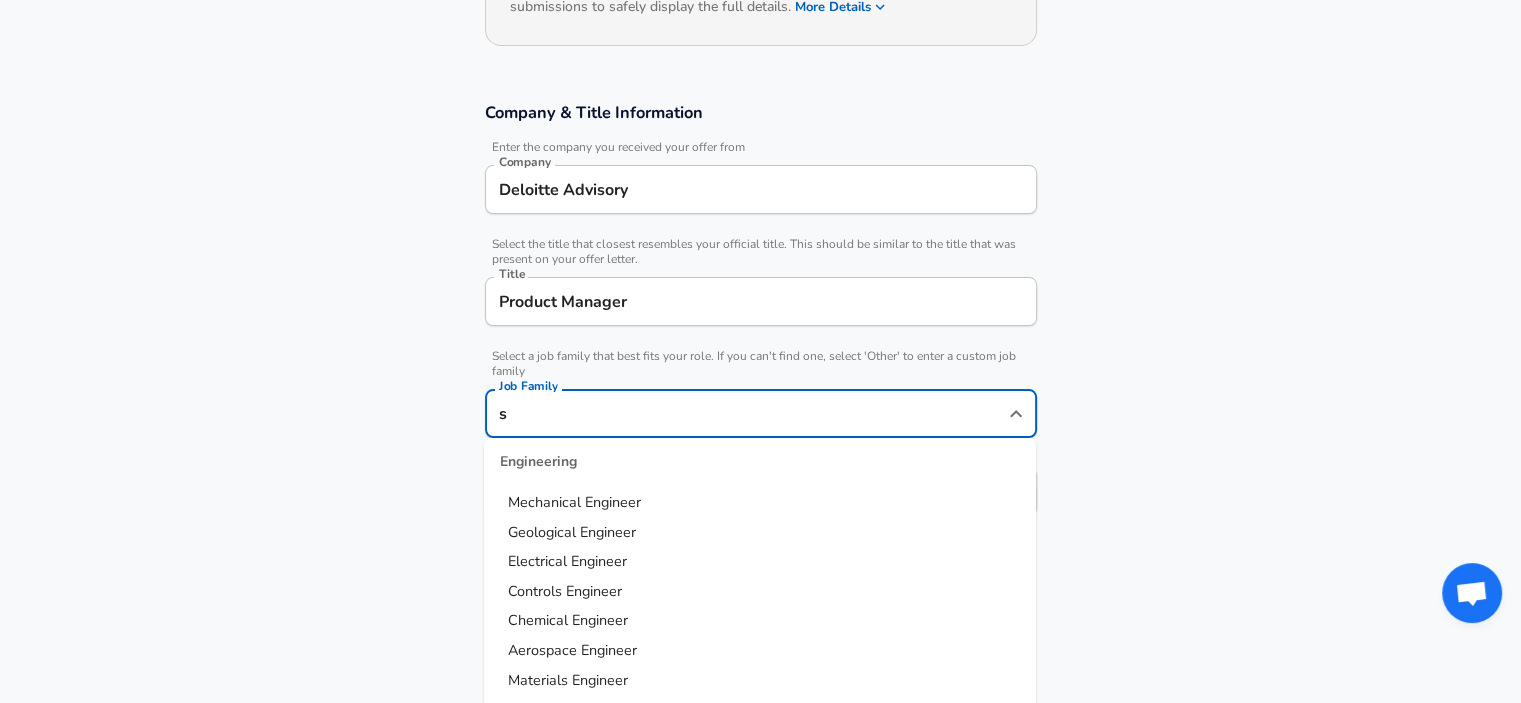 scroll, scrollTop: 0, scrollLeft: 0, axis: both 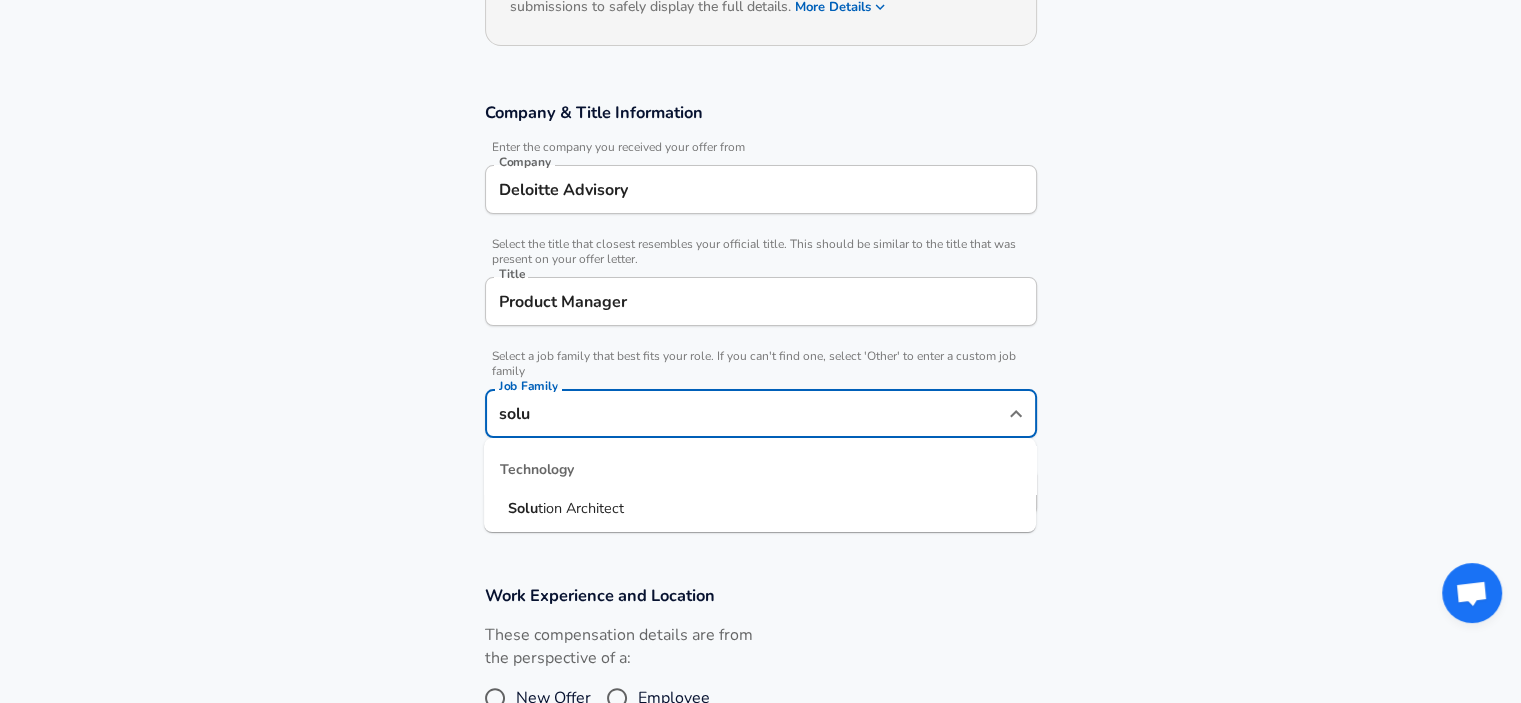 type on "solut" 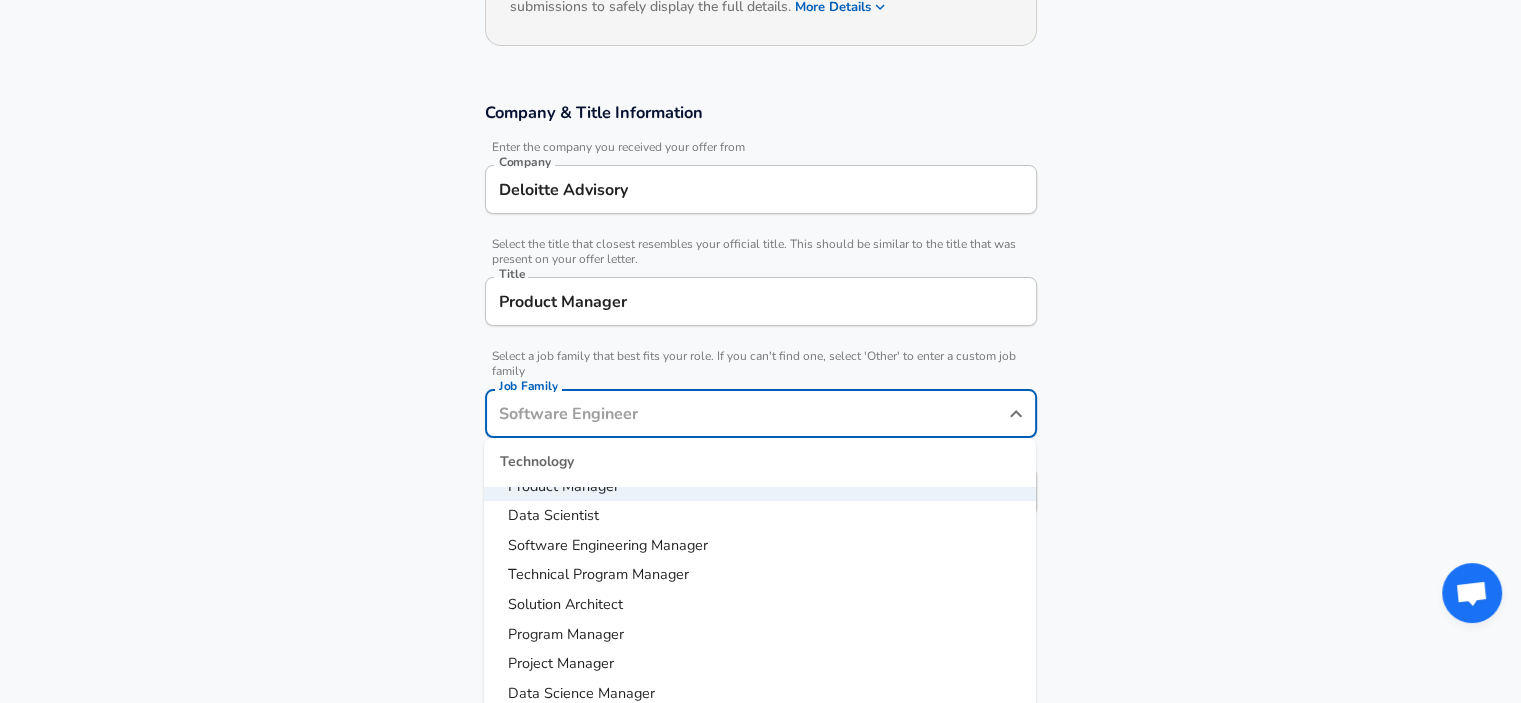 scroll, scrollTop: 54, scrollLeft: 0, axis: vertical 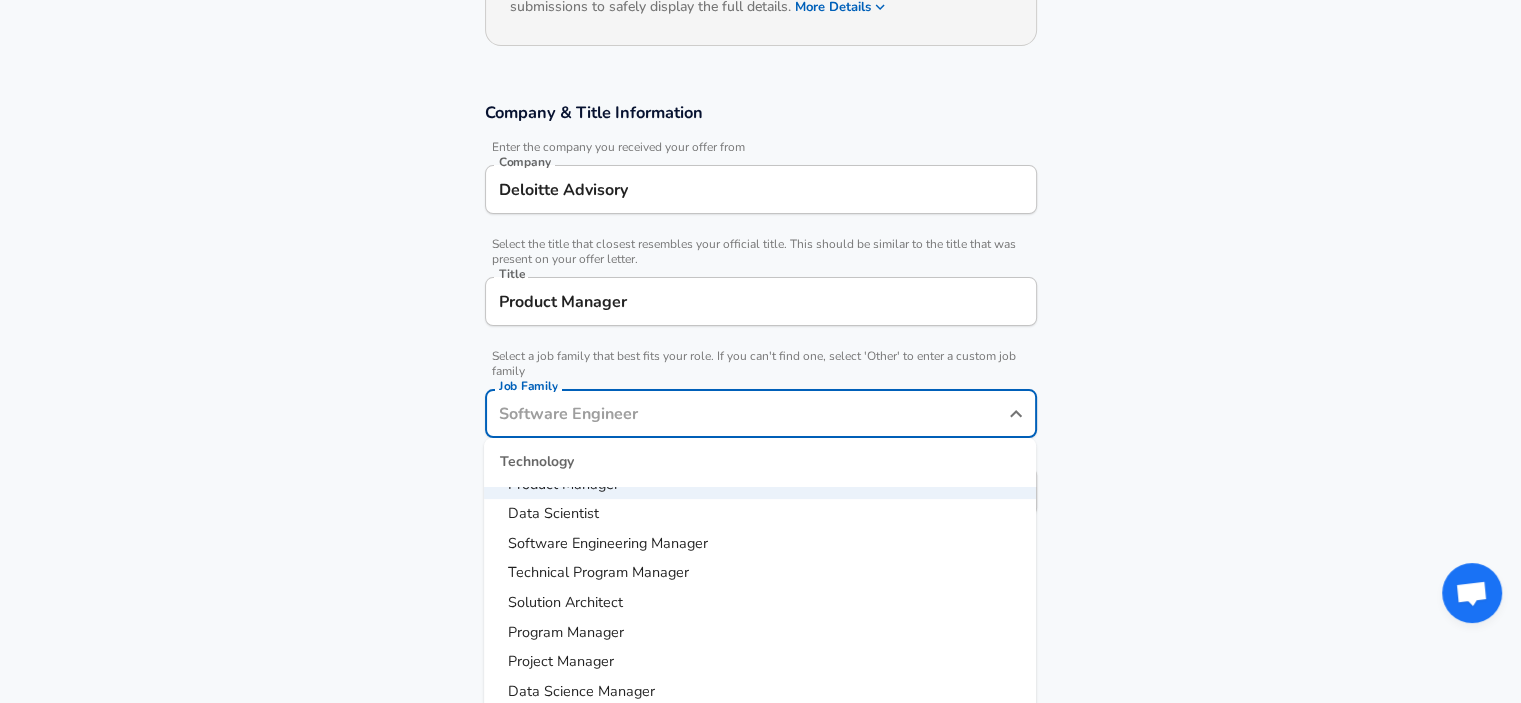 click on "Project Manager" at bounding box center [561, 661] 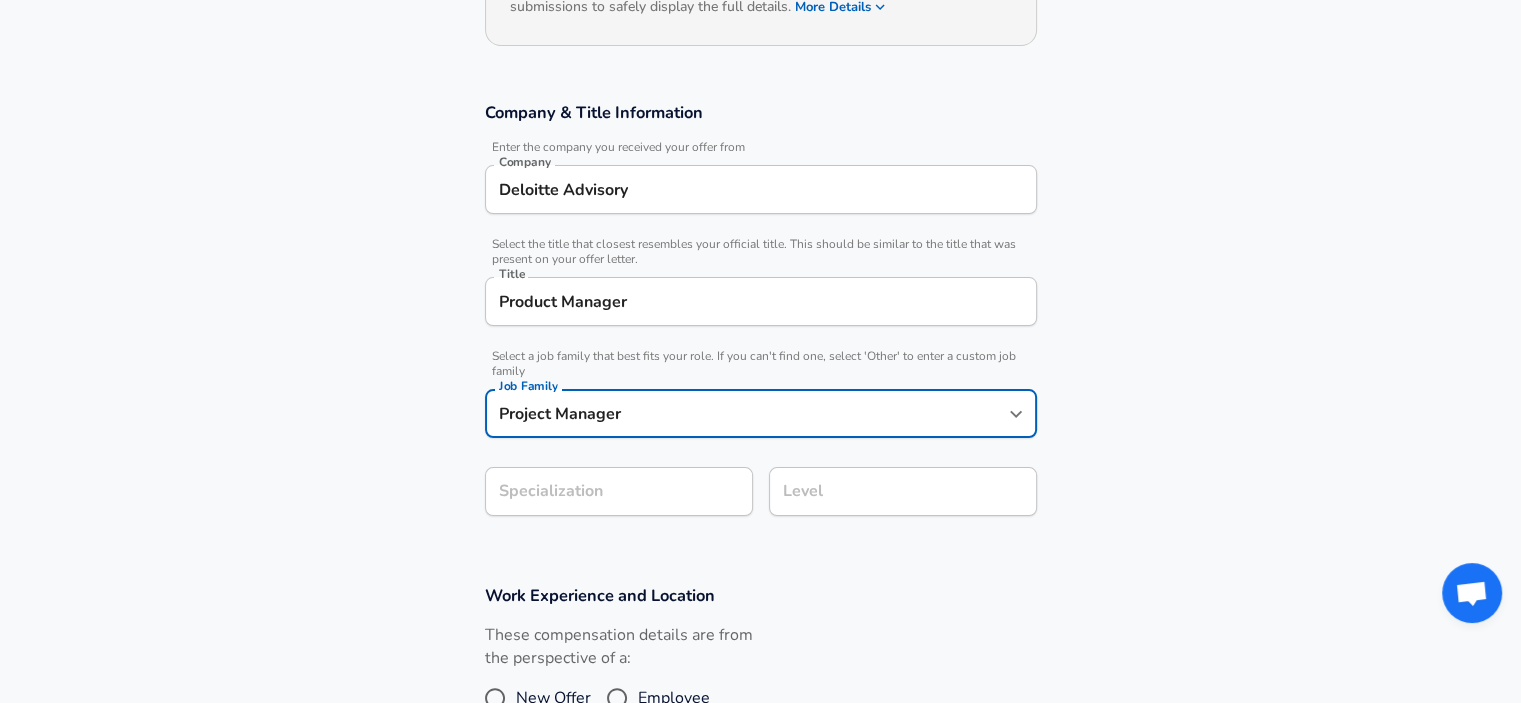 type on "Project Manager" 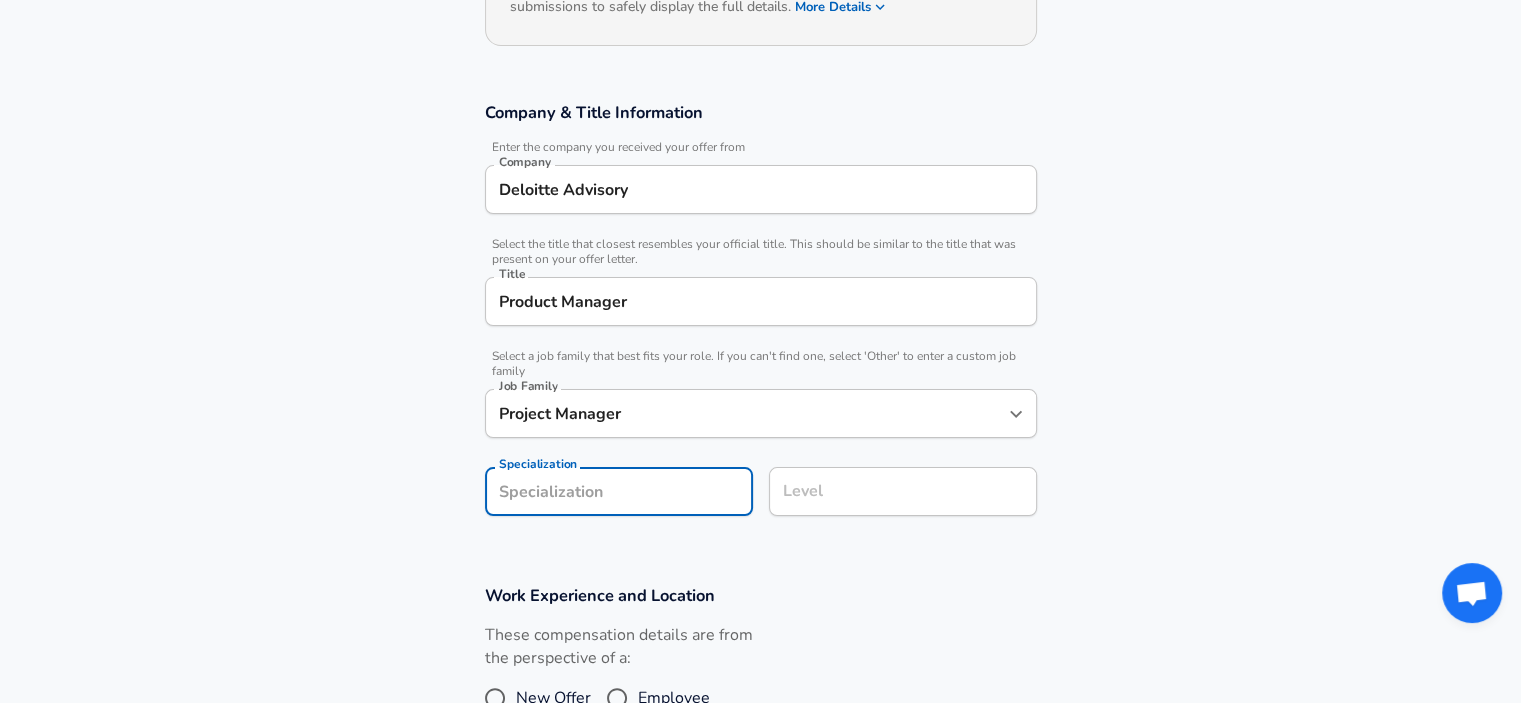 scroll, scrollTop: 338, scrollLeft: 0, axis: vertical 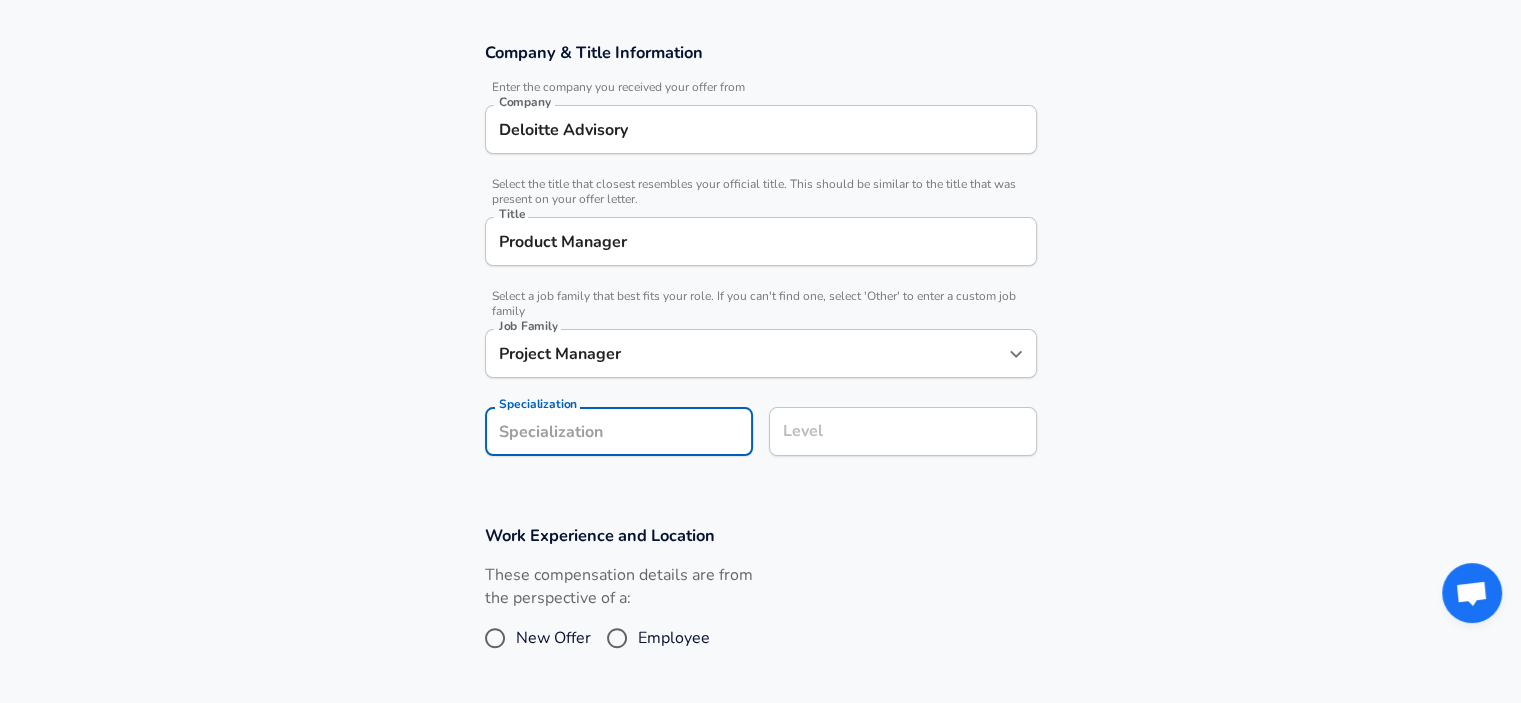 click on "Company & Title Information   Enter the company you received your offer from Company Deloitte Advisory Company   Select the title that closest resembles your official title. This should be similar to the title that was present on your offer letter. Title Product Manager Title   Select a job family that best fits your role. If you can't find one, select 'Other' to enter a custom job family Job Family Project Manager Job Family Specialization Specialization Level Level" at bounding box center [760, 259] 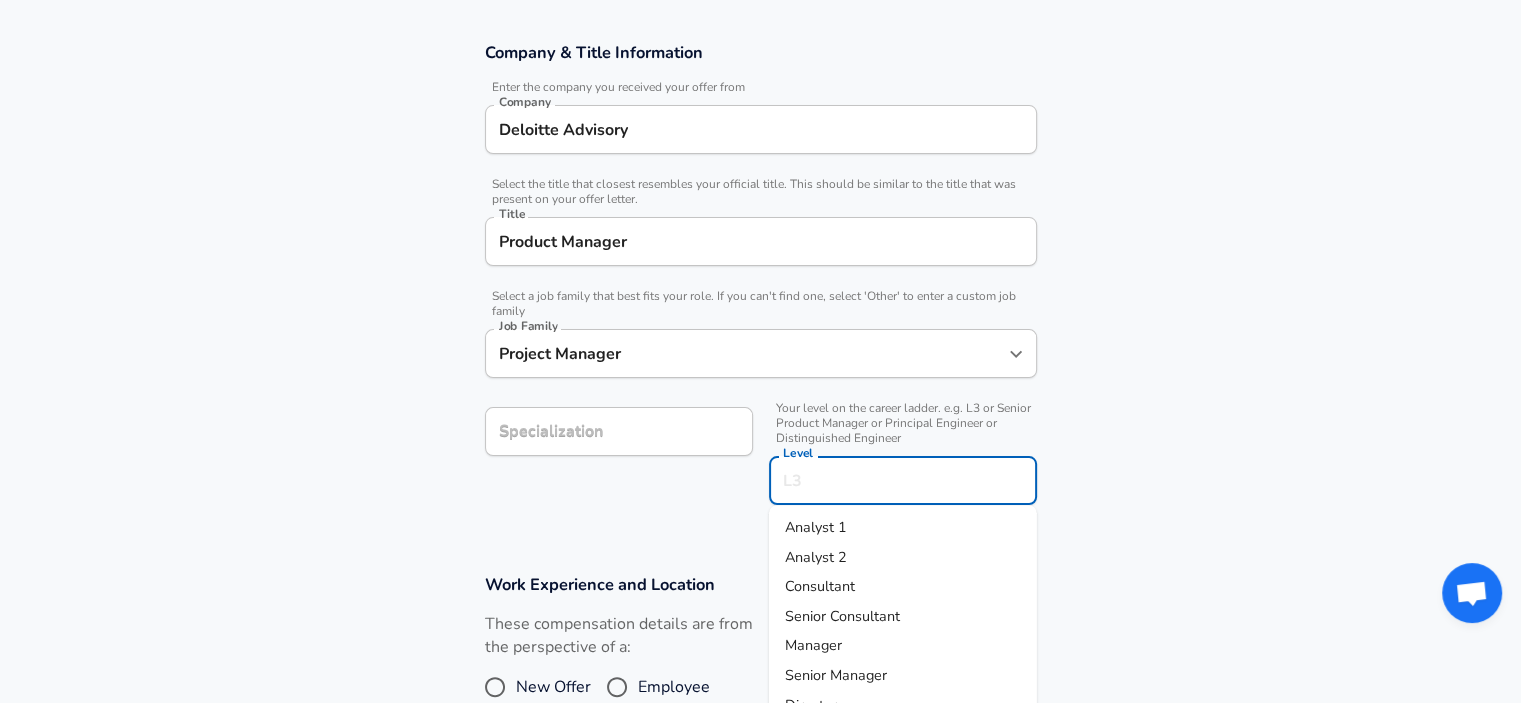 scroll, scrollTop: 378, scrollLeft: 0, axis: vertical 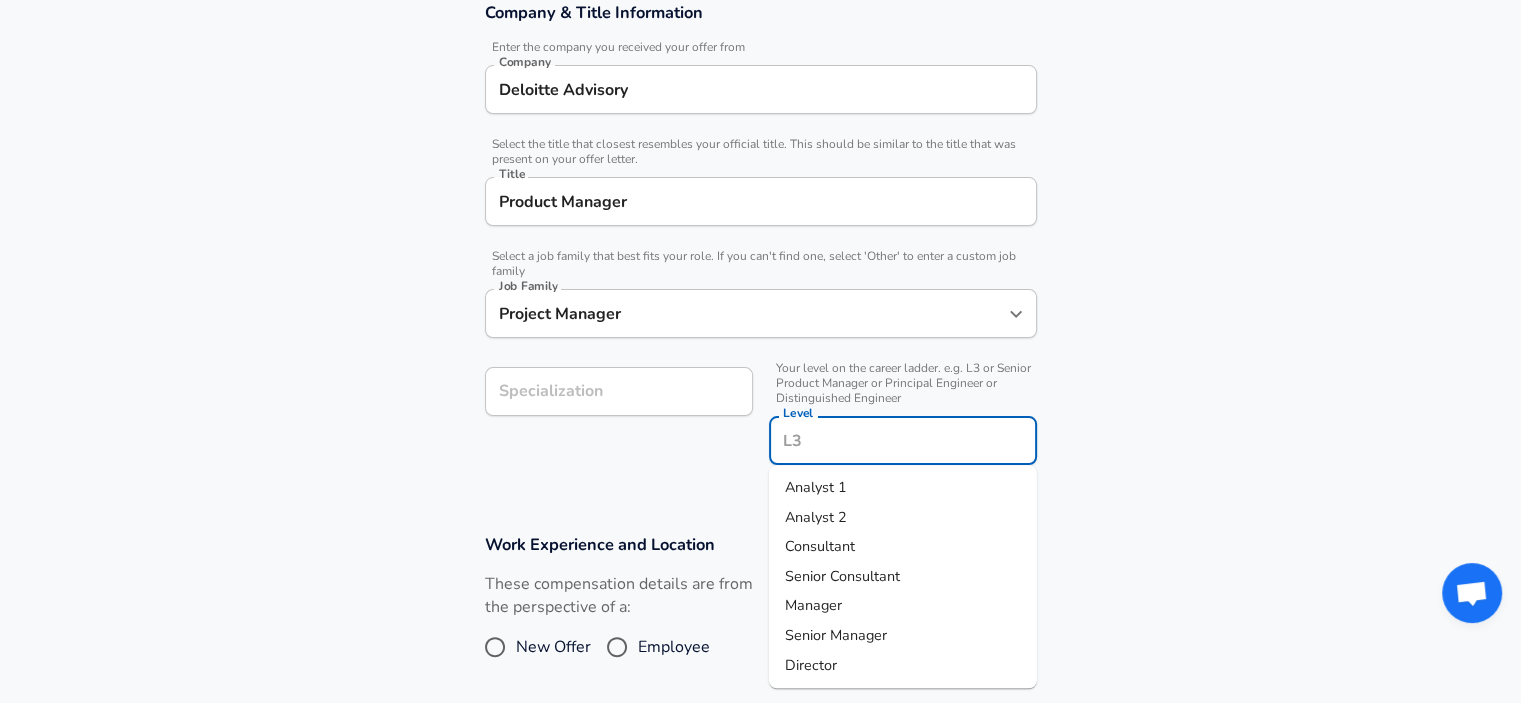 click on "Level" at bounding box center (903, 440) 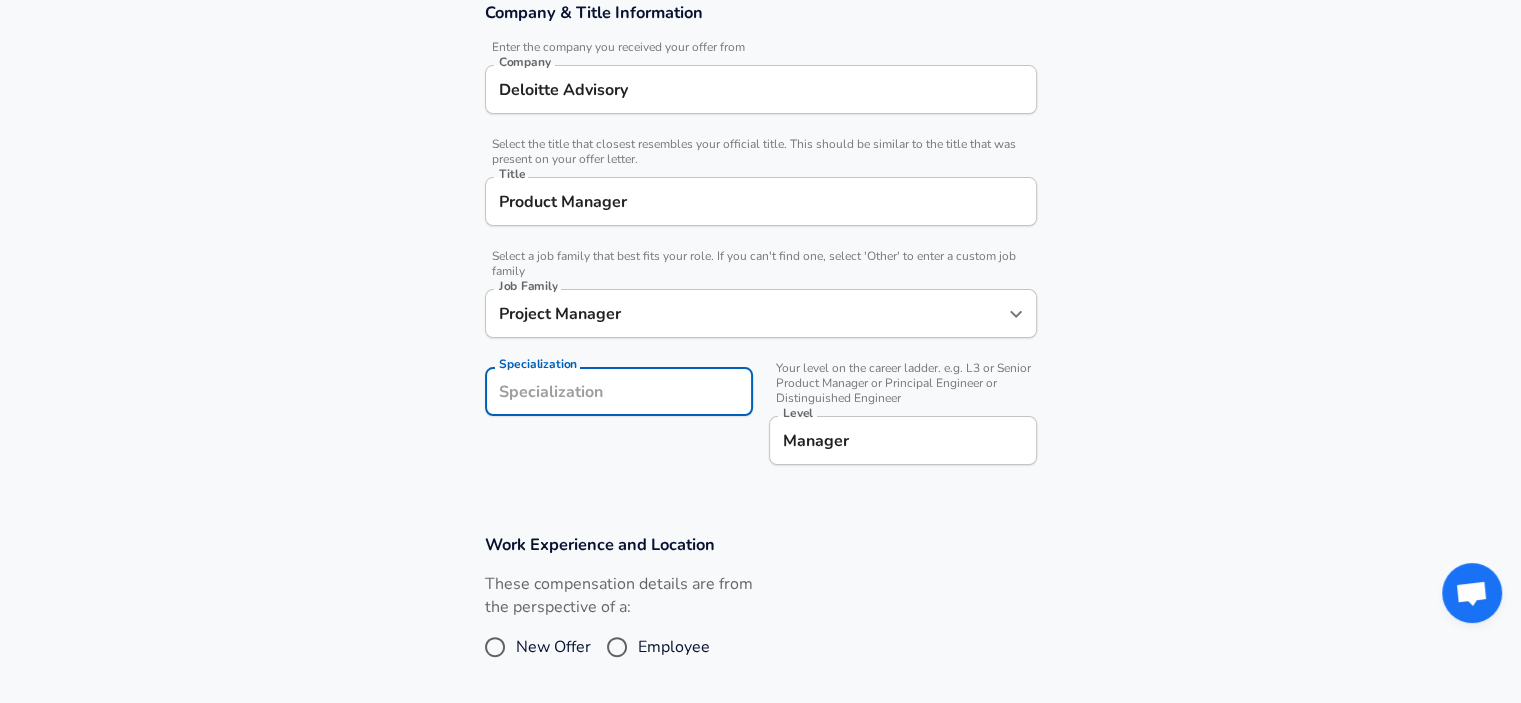 click on "Specialization" at bounding box center (619, 391) 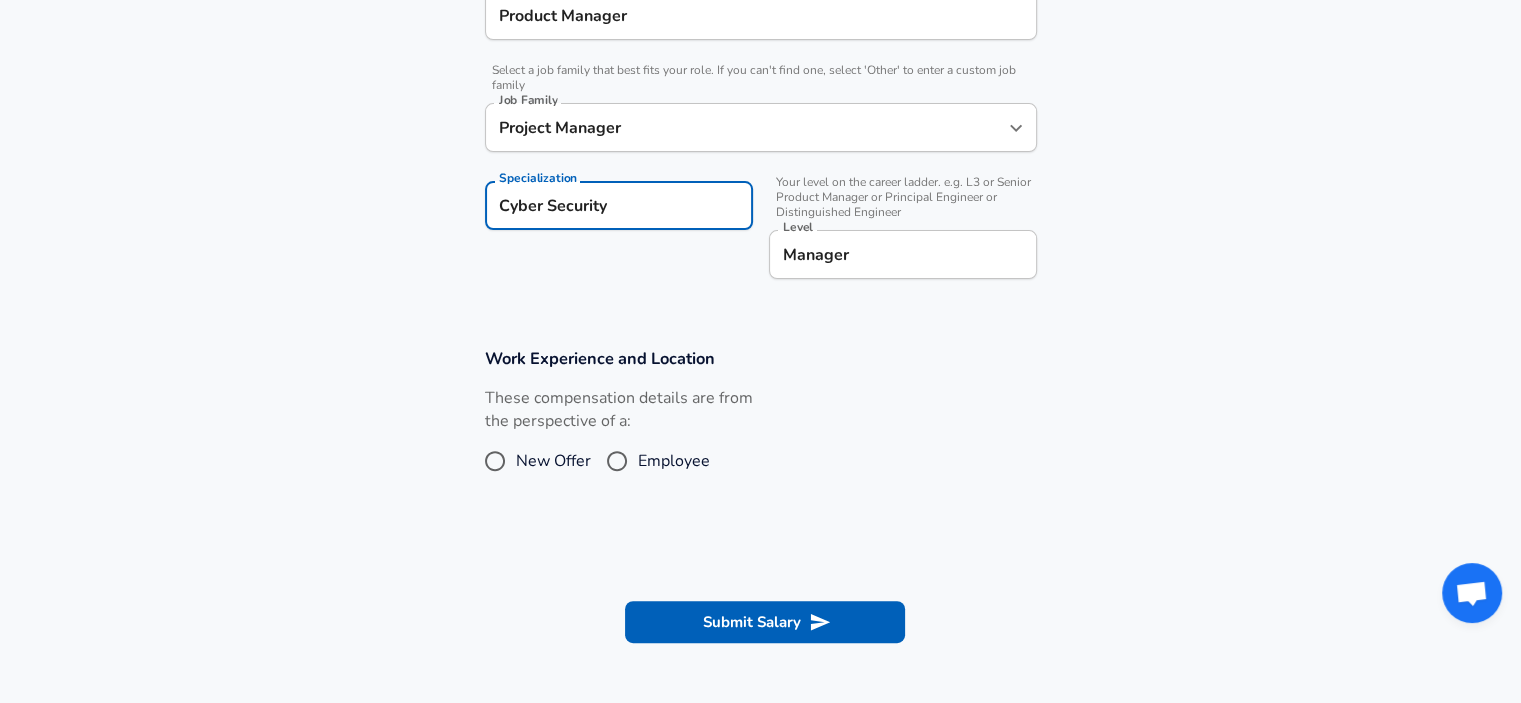scroll, scrollTop: 568, scrollLeft: 0, axis: vertical 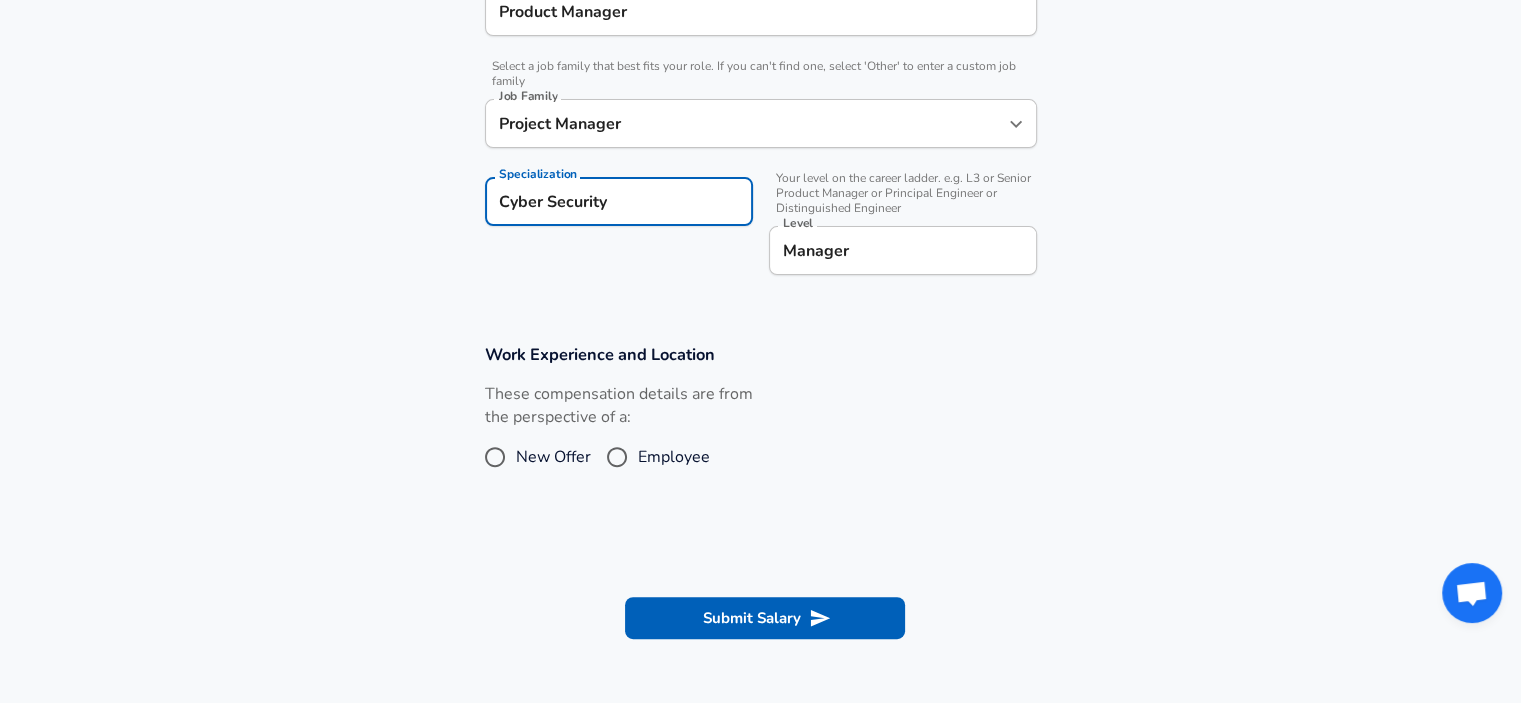 type on "Cyber Security" 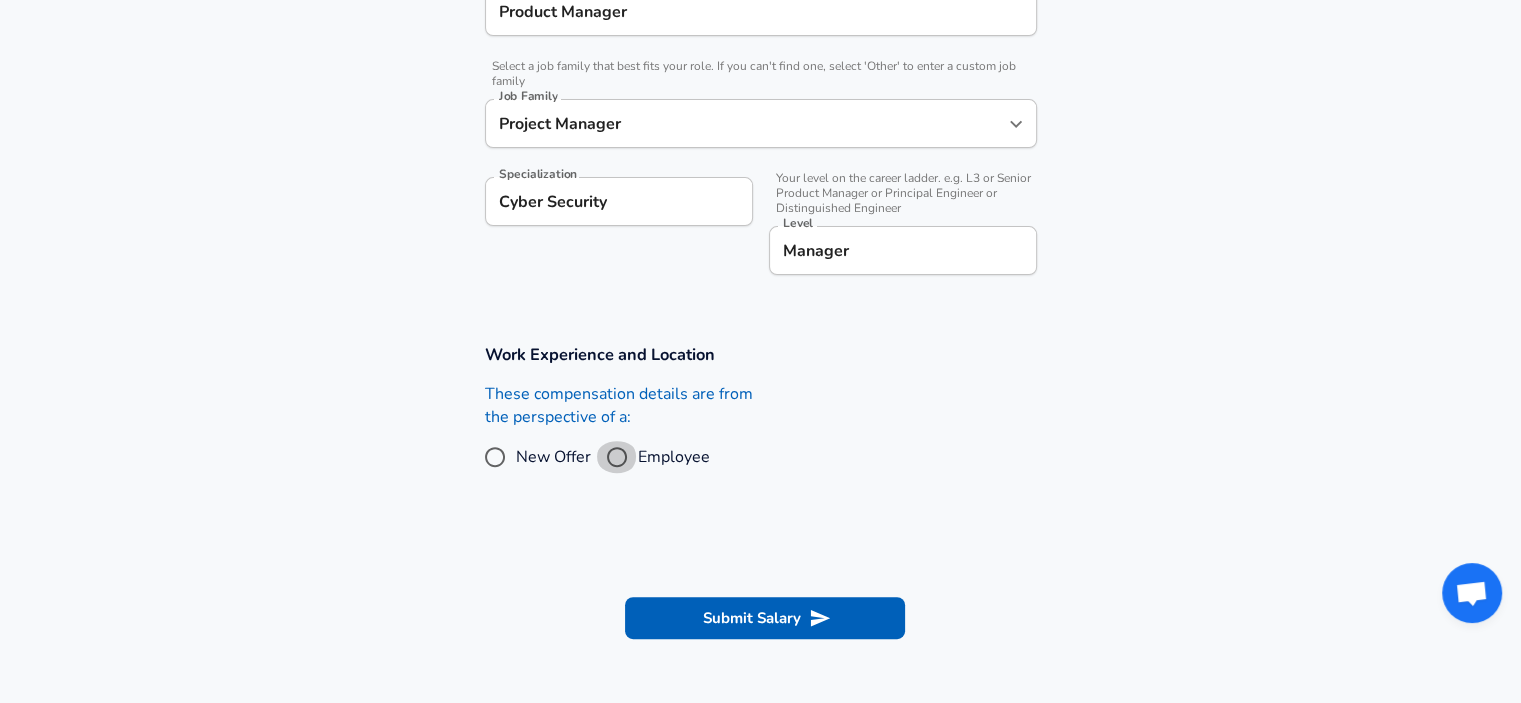 click on "Employee" at bounding box center [617, 457] 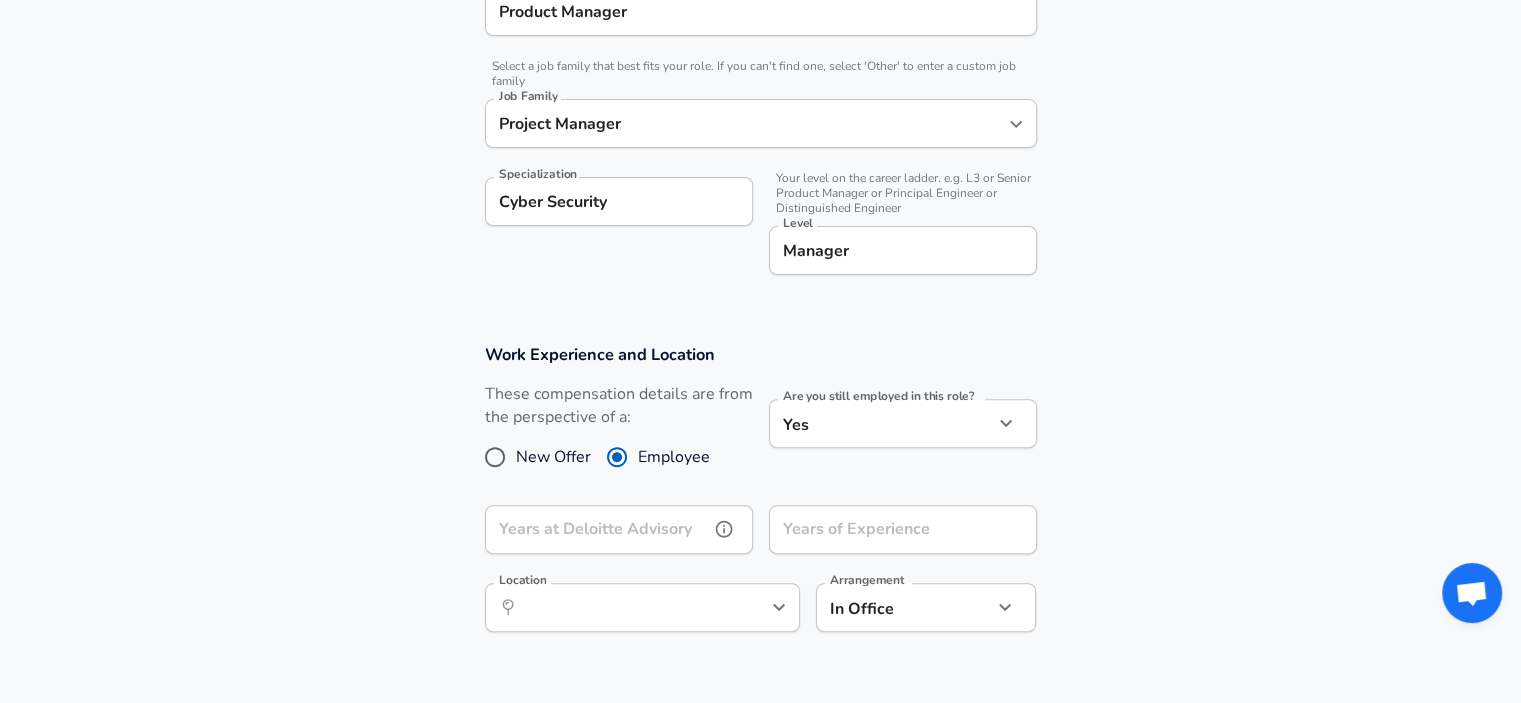 click on "Years at Deloitte Advisory" at bounding box center [597, 529] 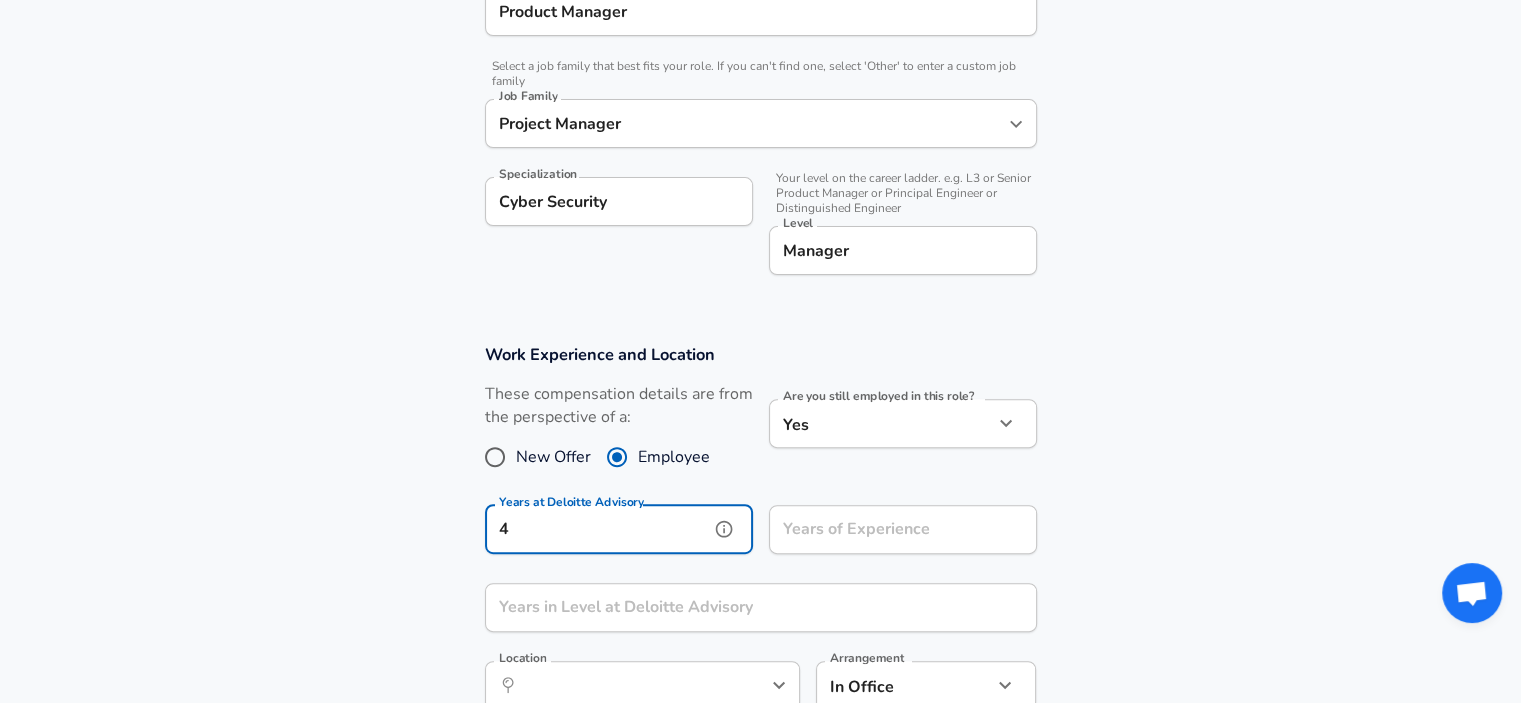 type on "4" 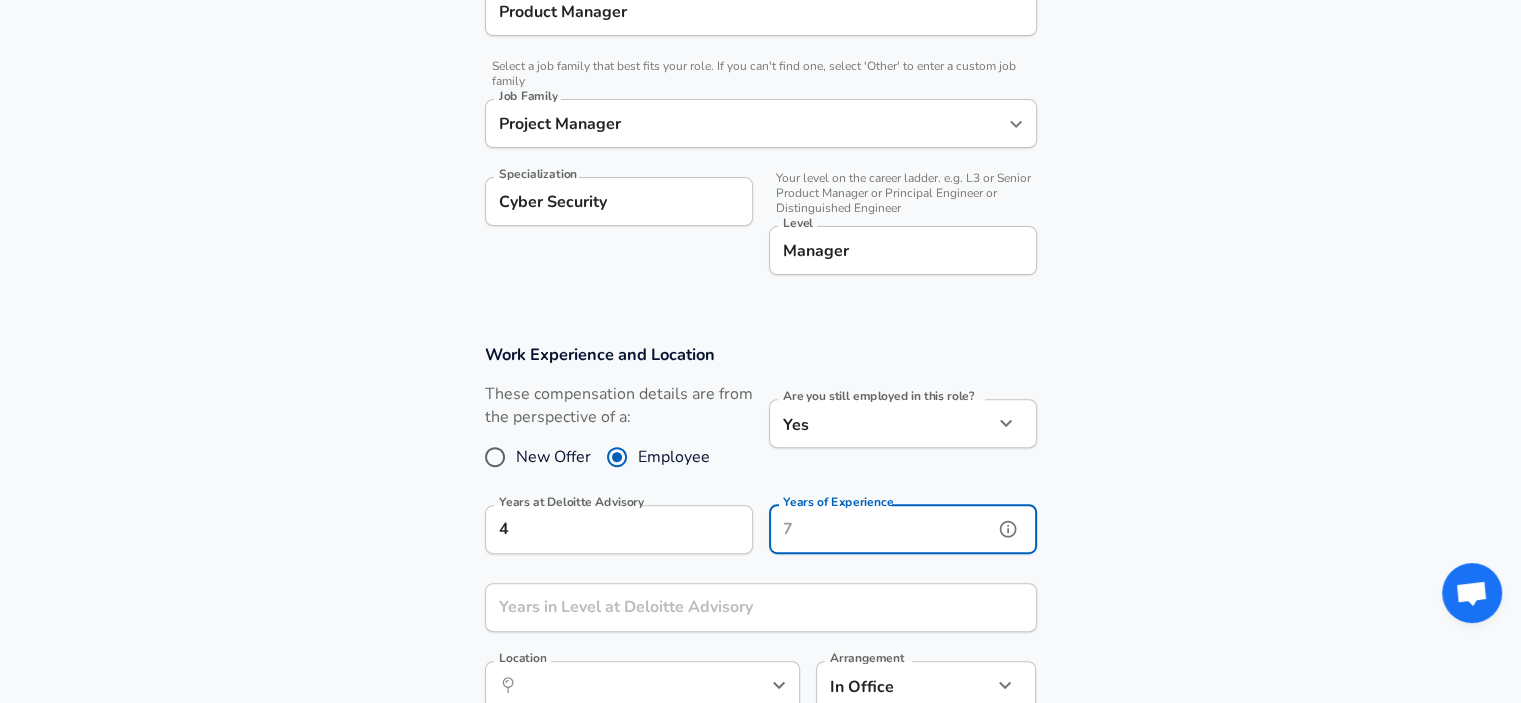 click on "Years of Experience" at bounding box center (881, 529) 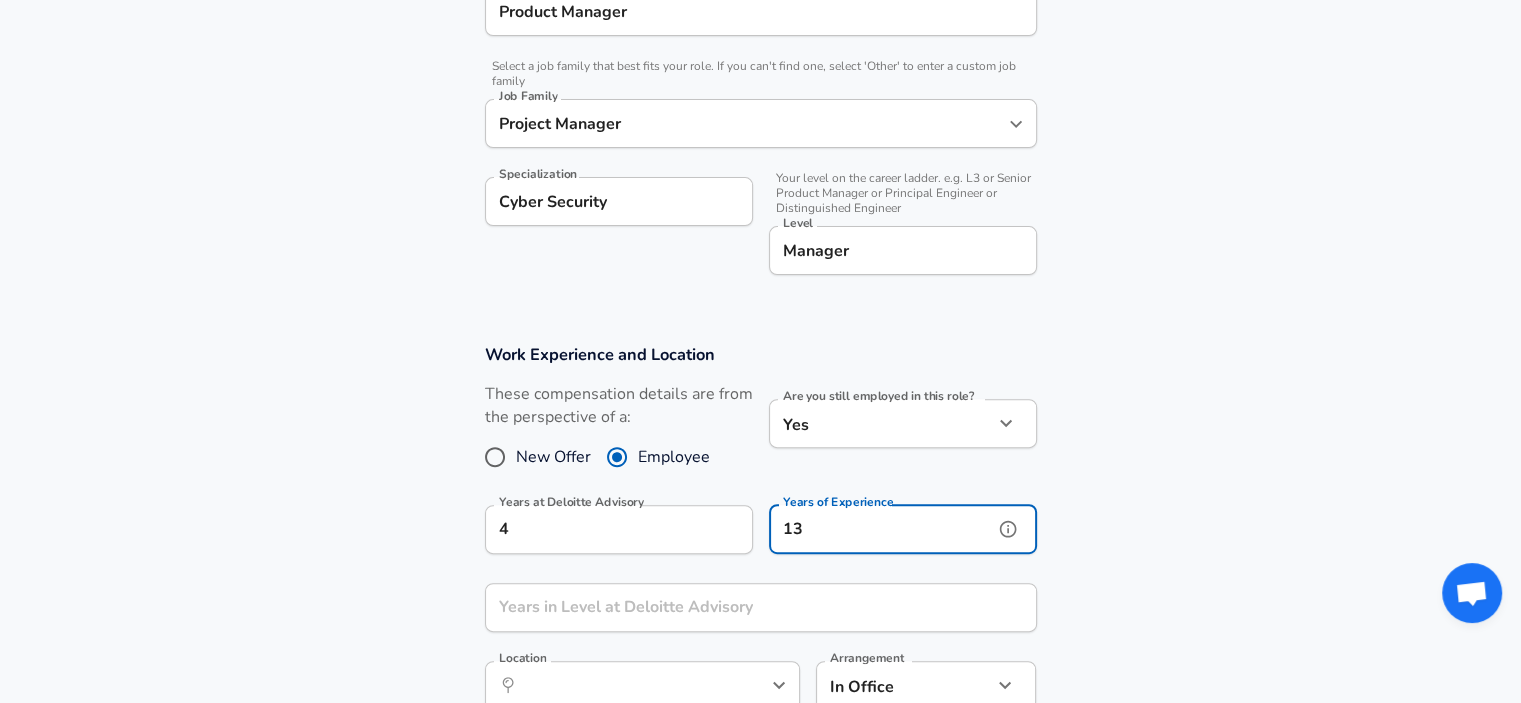 scroll, scrollTop: 0, scrollLeft: 0, axis: both 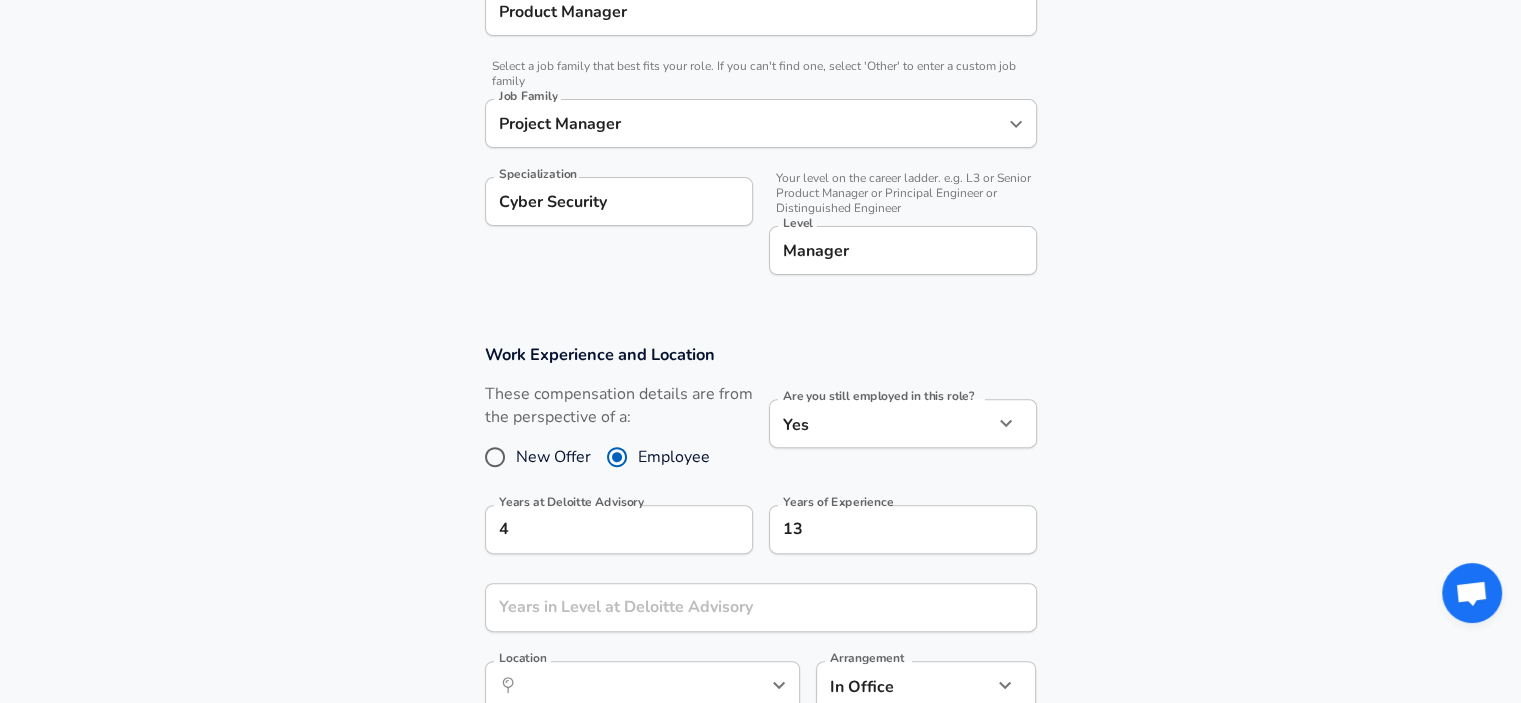 click on "Work Experience and Location These compensation details are from the perspective of a: New Offer Employee Are you still employed in this role? Yes yes Are you still employed in this role? Years at Deloitte Advisory 4 Years at Deloitte Advisory Years of Experience 13 Years of Experience Years in Level at Deloitte Advisory Years in Level at Deloitte Advisory Location ​ Location Arrangement In Office office Arrangement" at bounding box center (760, 537) 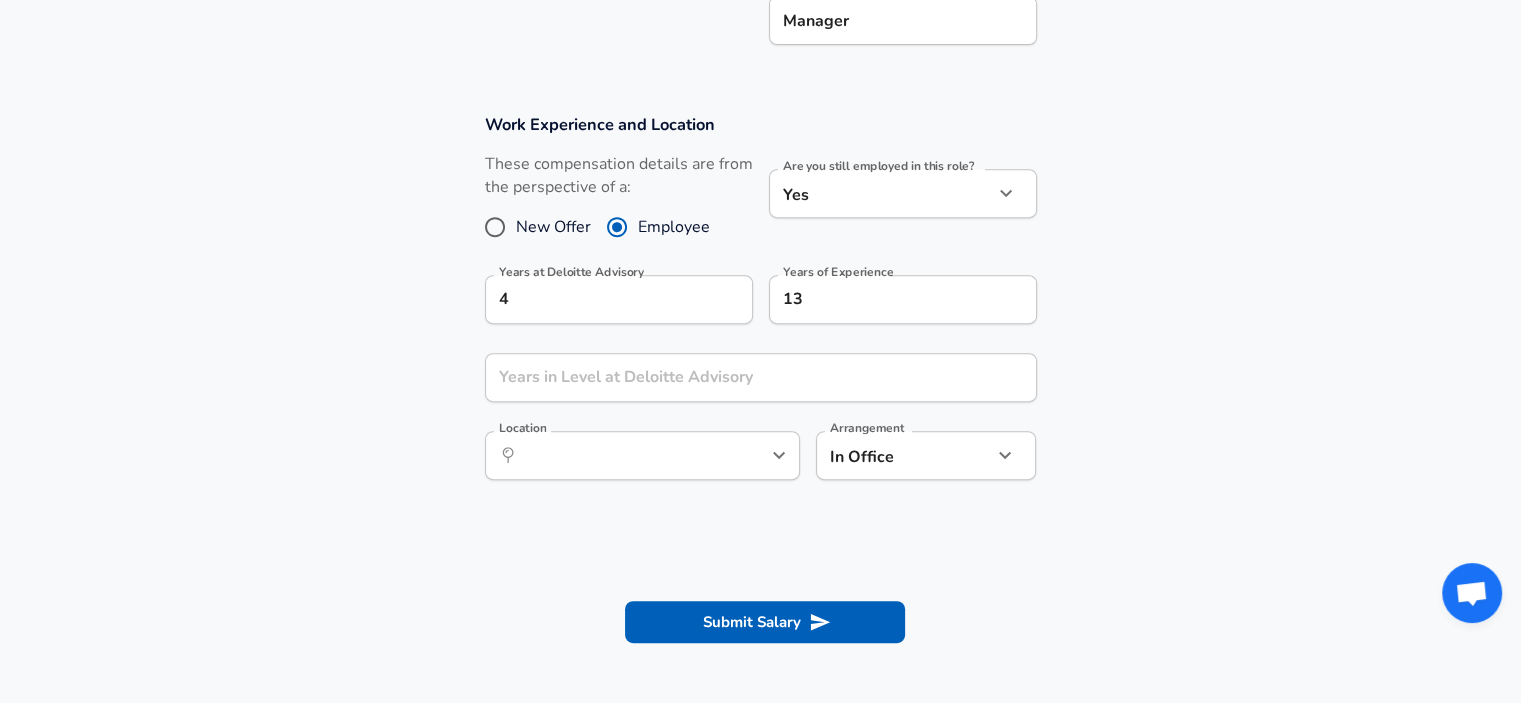 scroll, scrollTop: 799, scrollLeft: 0, axis: vertical 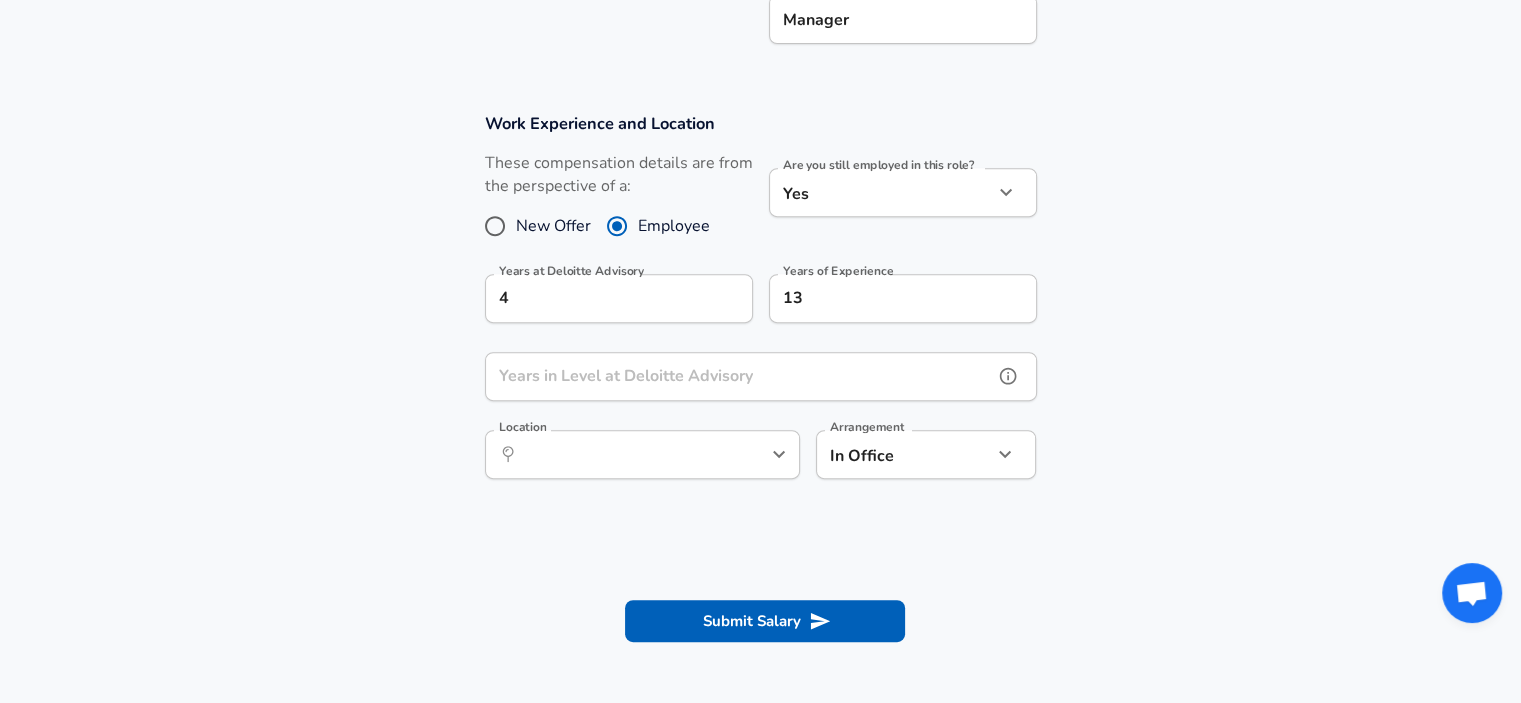 click on "Years in Level at Deloitte Advisory" at bounding box center (739, 376) 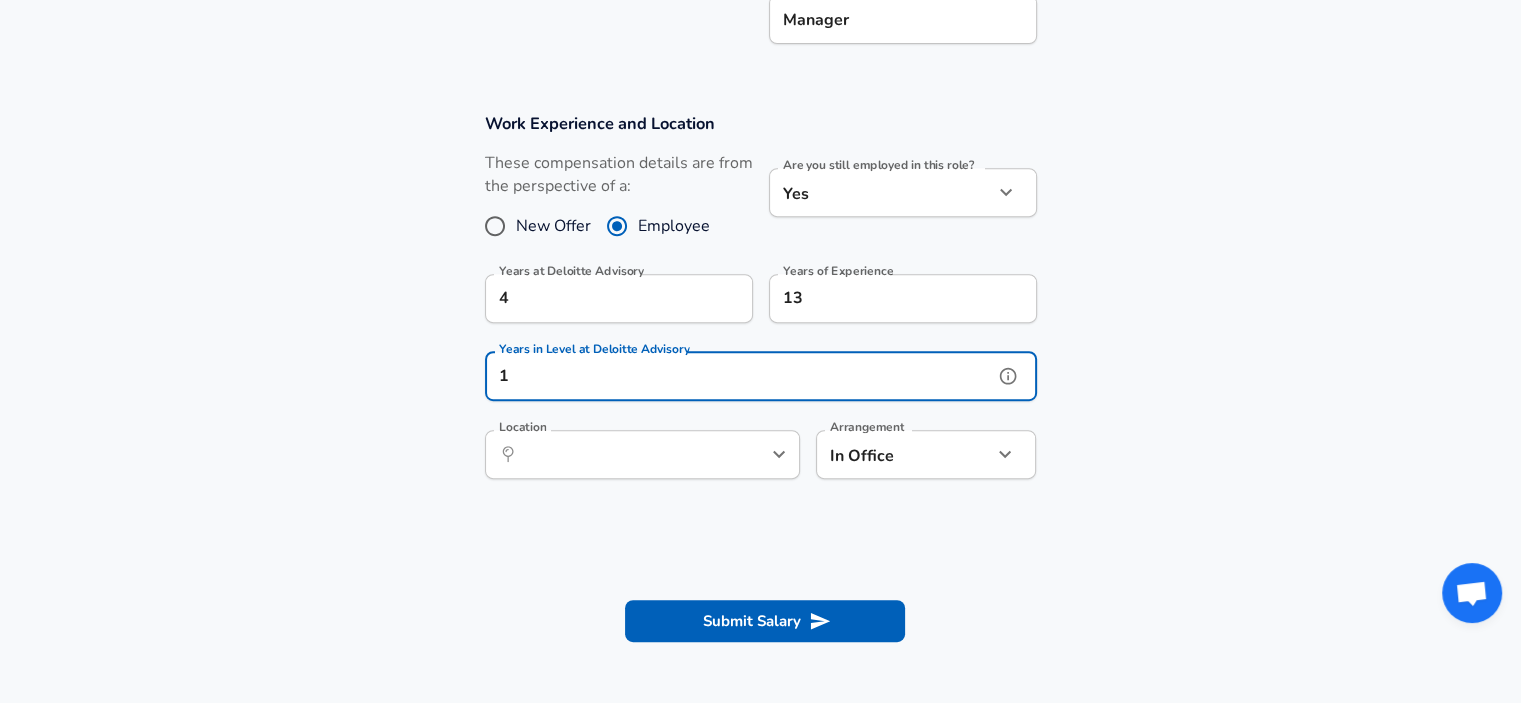 type on "1" 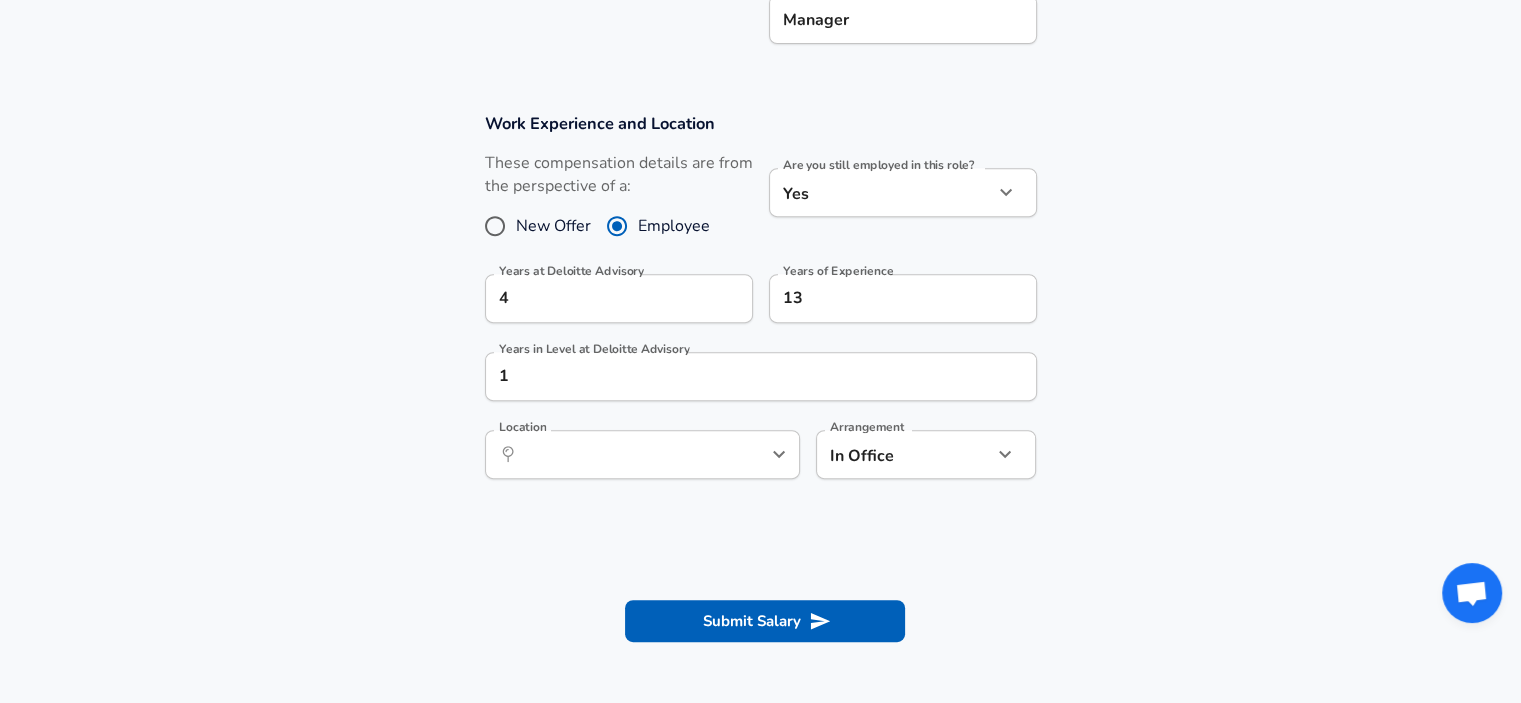 click on "Work Experience and Location These compensation details are from the perspective of a: New Offer Employee Are you still employed in this role? Yes yes Are you still employed in this role? Years at Deloitte Advisory 4 Years at Deloitte Advisory Years of Experience 13 Years of Experience Years in Level at Deloitte Advisory 1 Years in Level at Deloitte Advisory Location ​ Location Arrangement In Office office Arrangement" at bounding box center (760, 306) 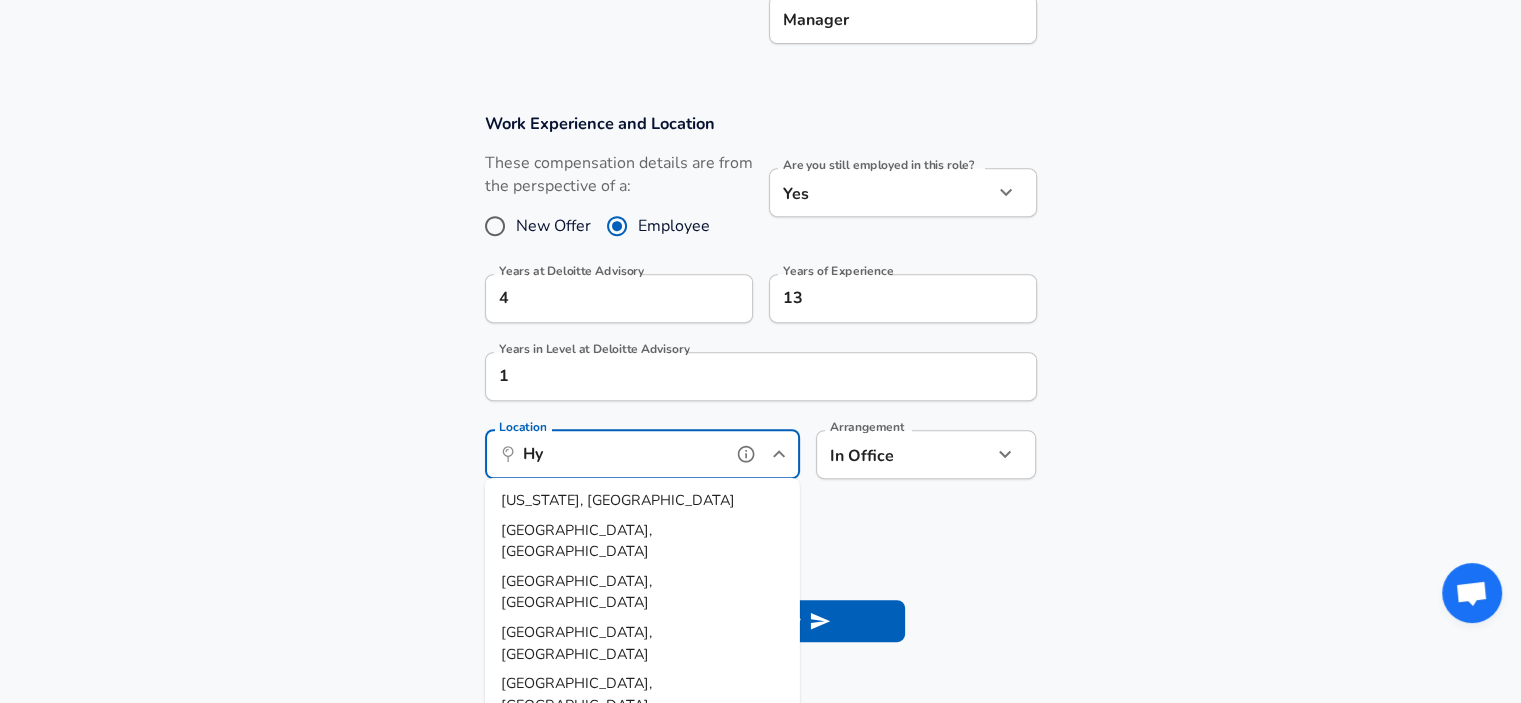 type on "H" 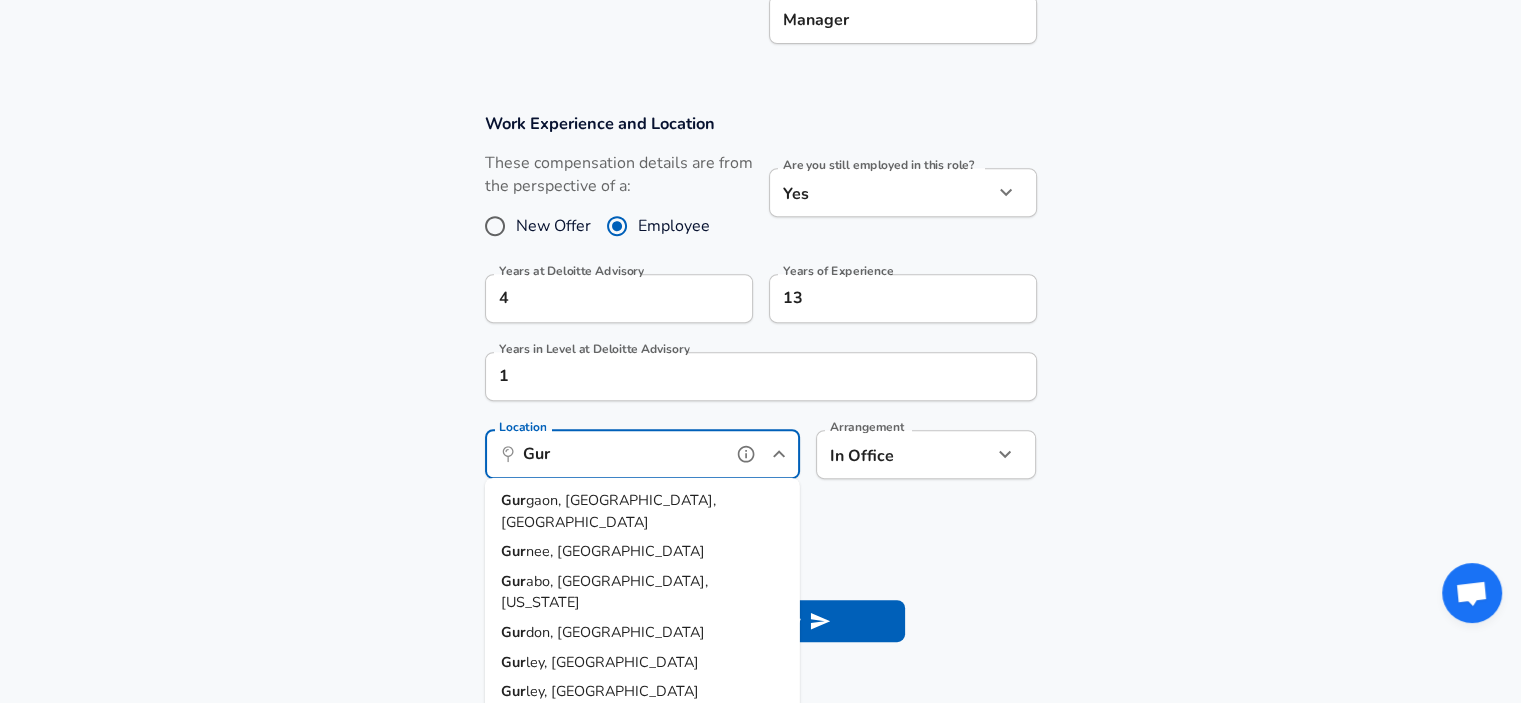click on "Gur gaon, [GEOGRAPHIC_DATA], [GEOGRAPHIC_DATA]" at bounding box center (642, 511) 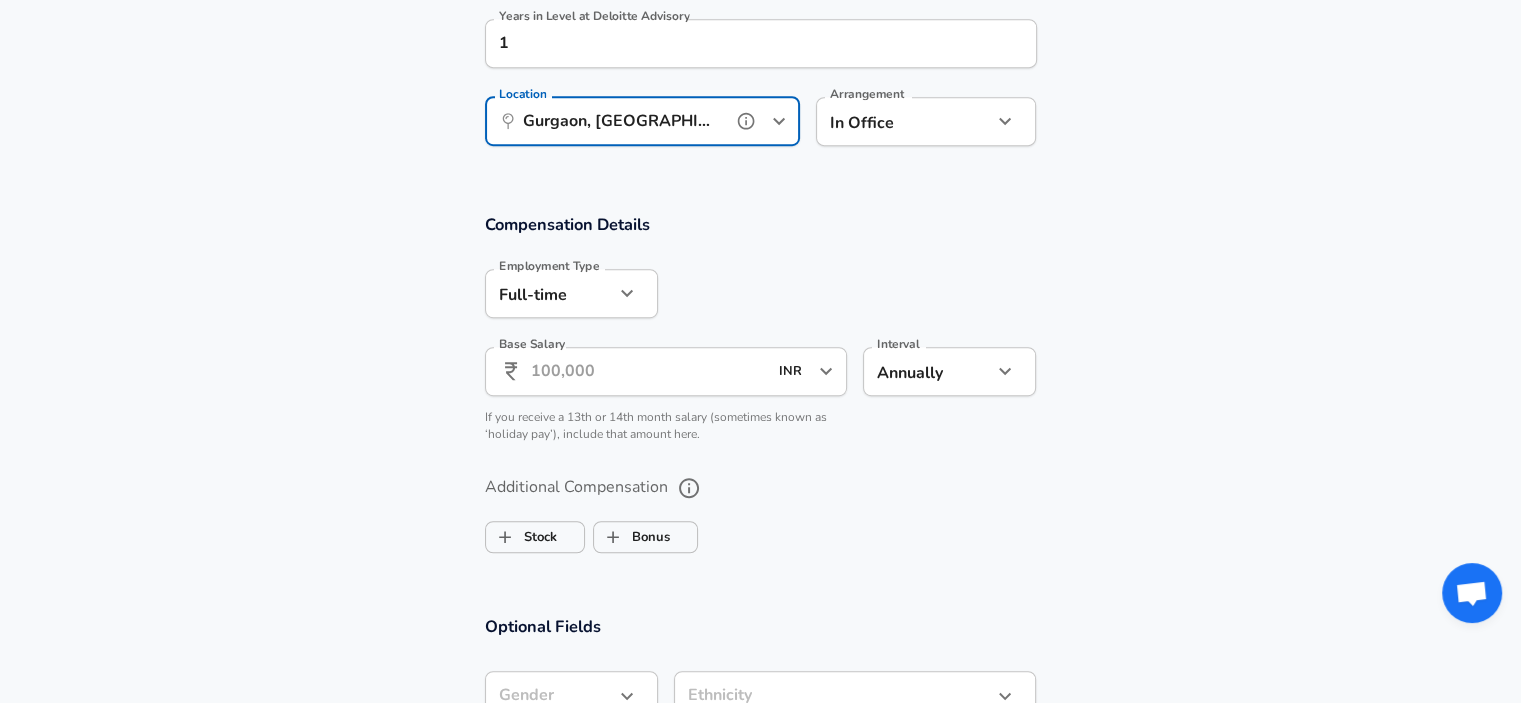scroll, scrollTop: 1143, scrollLeft: 0, axis: vertical 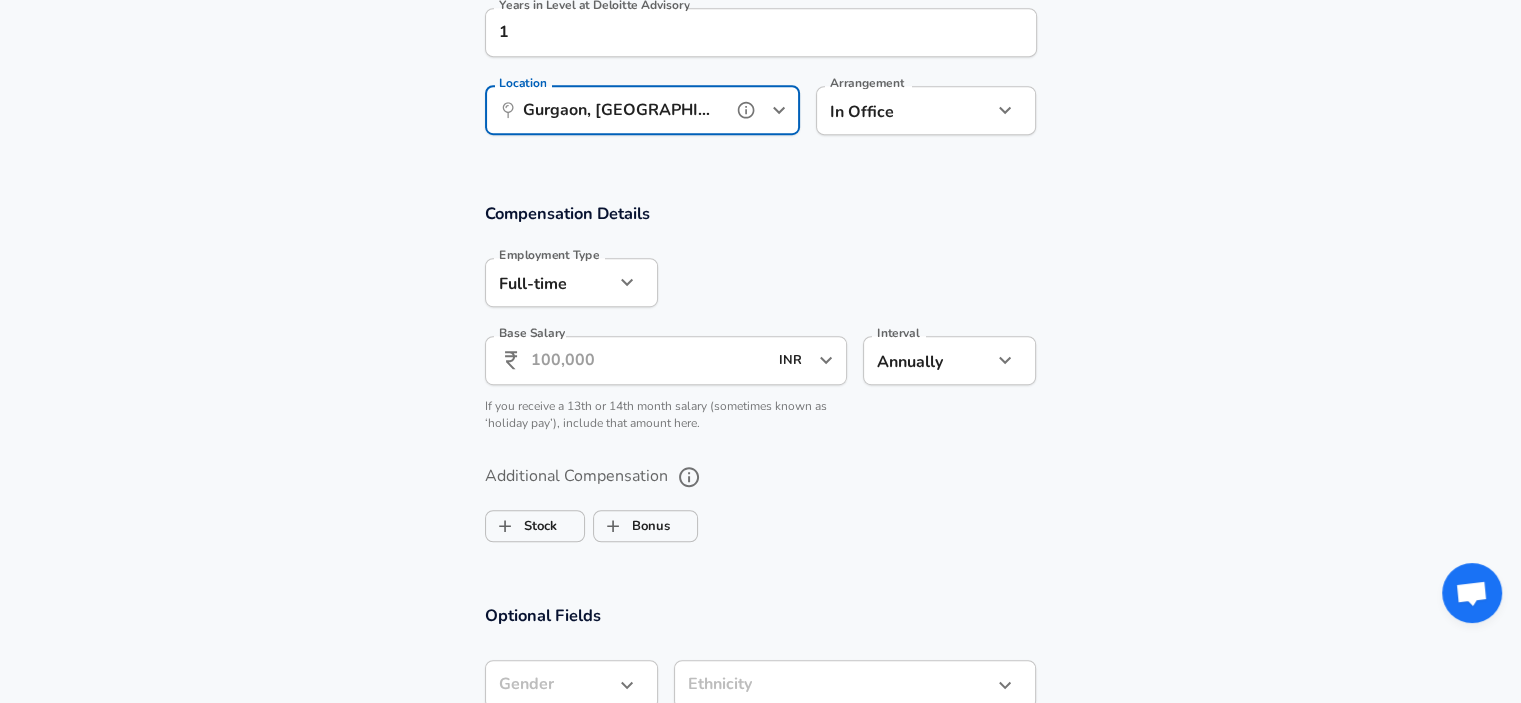 type on "Gurgaon, [GEOGRAPHIC_DATA], [GEOGRAPHIC_DATA]" 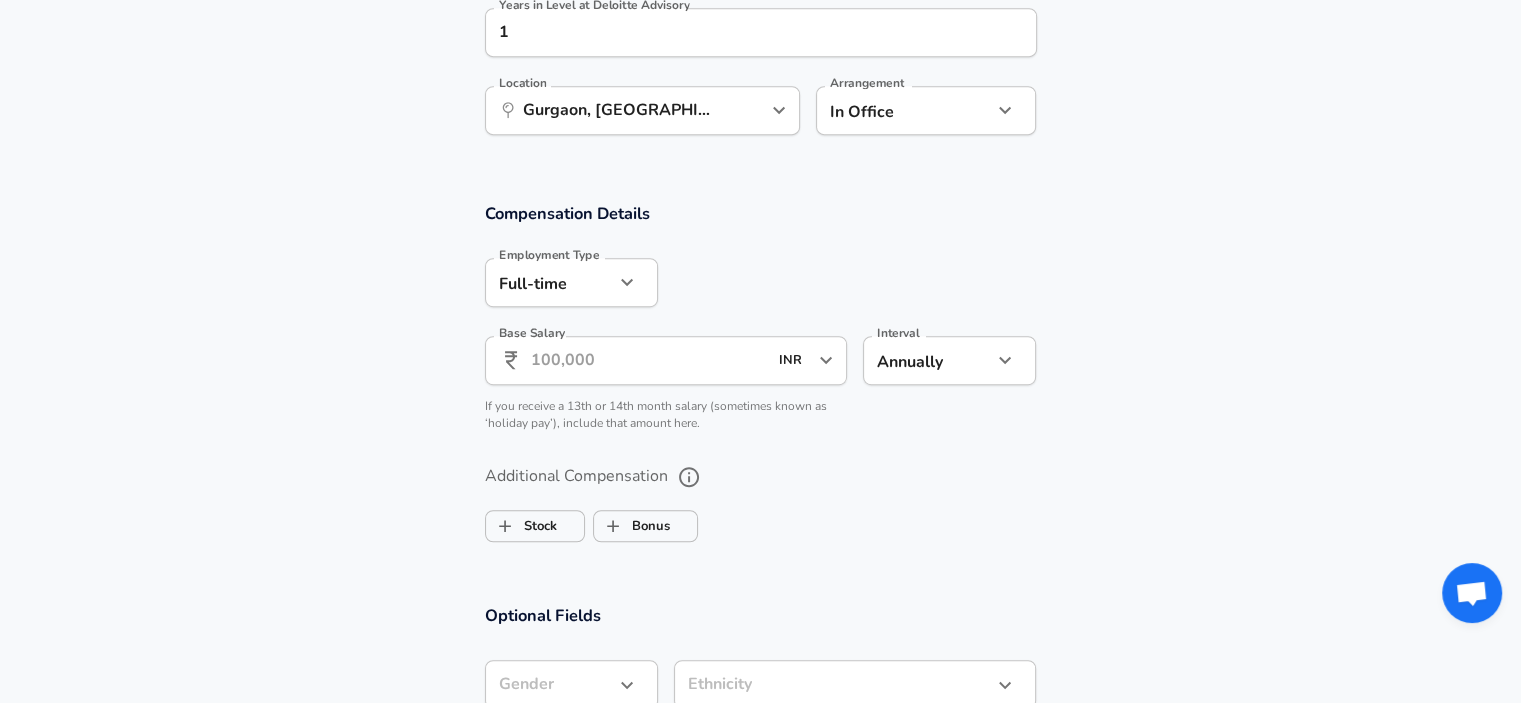 click on "Base Salary" at bounding box center [649, 360] 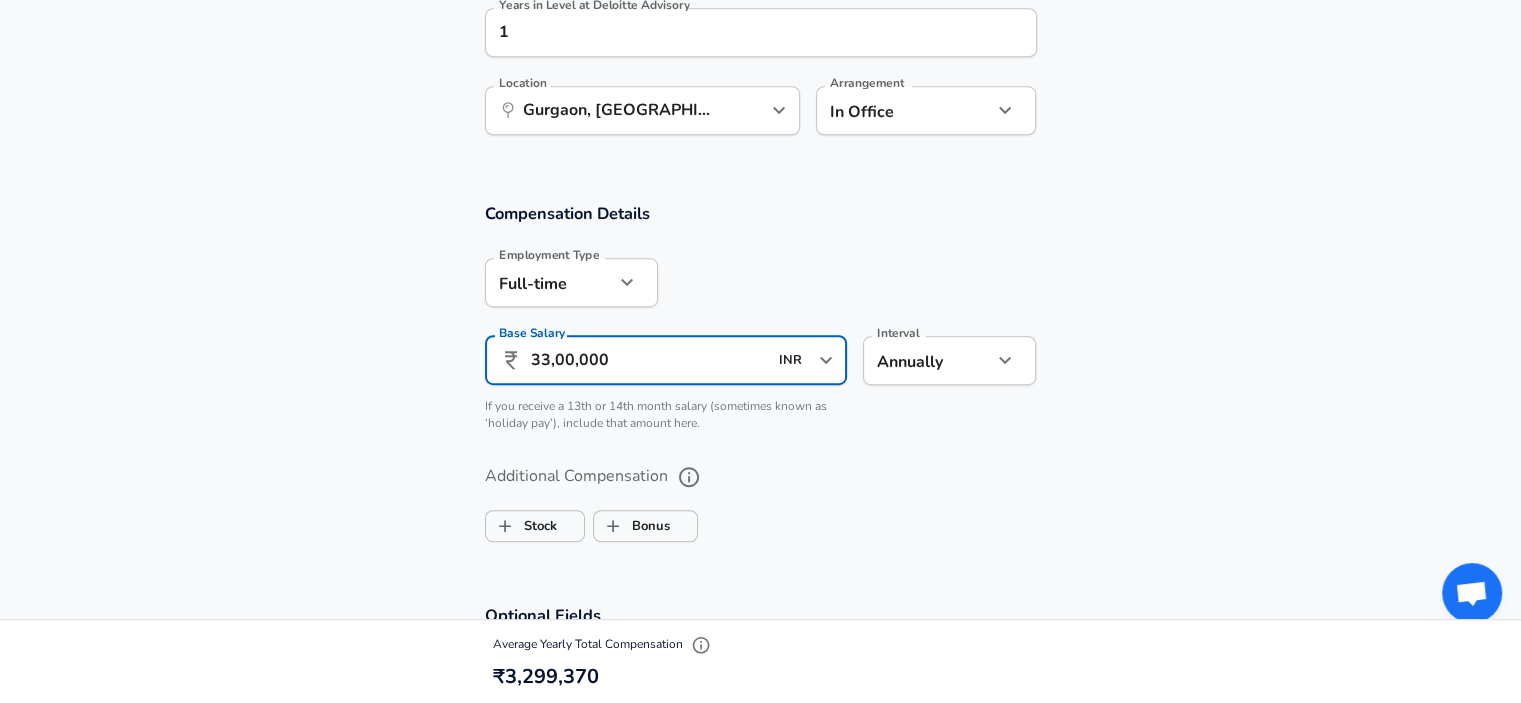 type on "33,00,000" 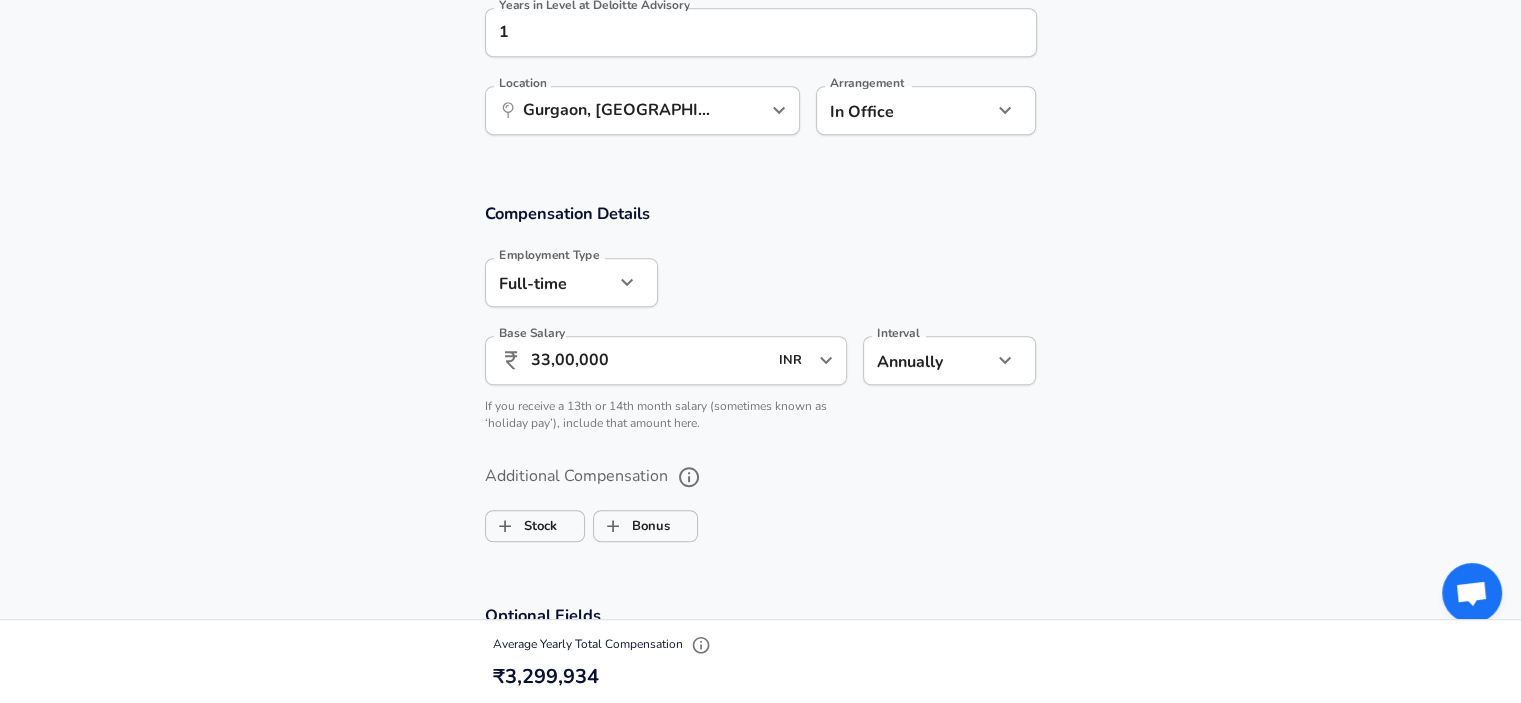 click on "Additional Compensation   Stock Bonus" at bounding box center [760, 497] 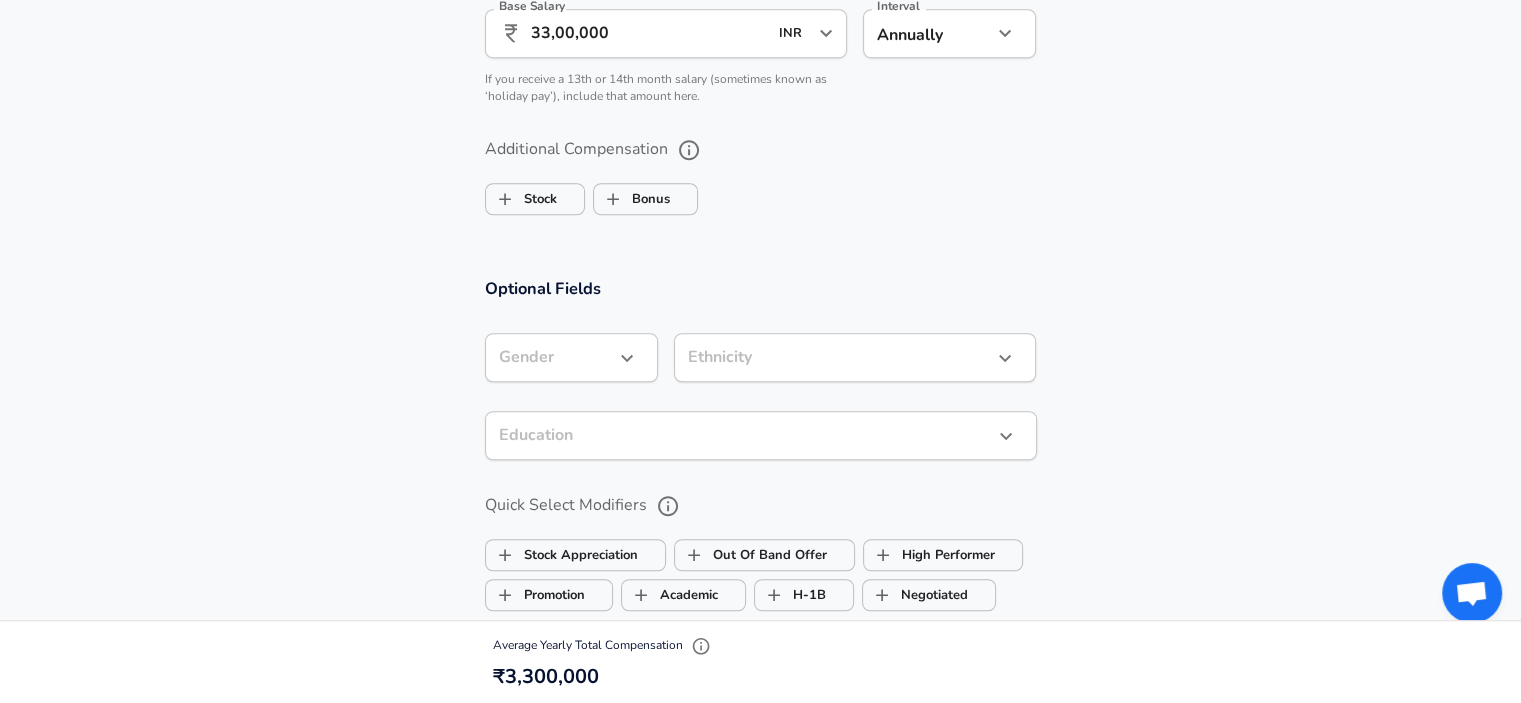 scroll, scrollTop: 1476, scrollLeft: 0, axis: vertical 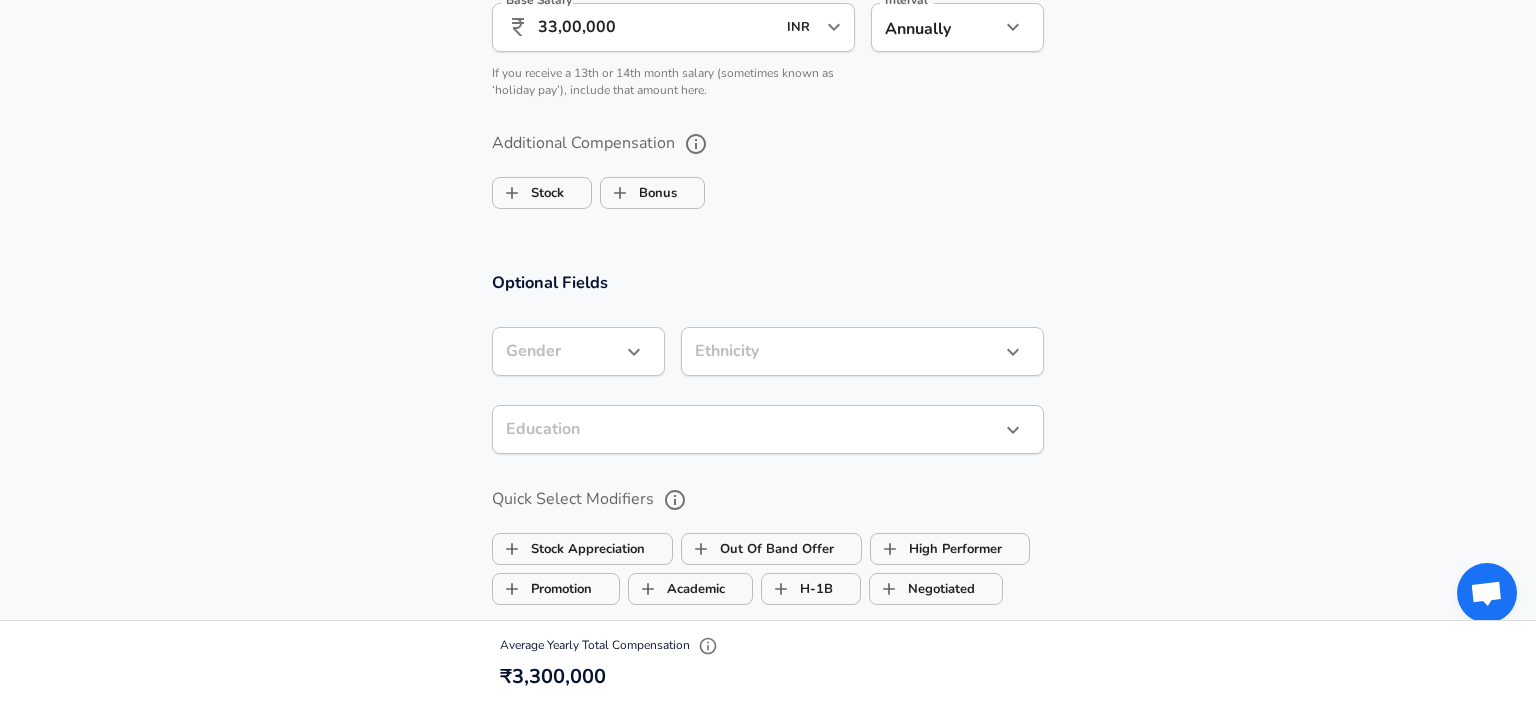 click on "Restart Add Your Salary Upload your offer letter   to verify your submission Enhance Privacy and Anonymity No Automatically hides specific fields until there are enough submissions to safely display the full details.   More Details Based on your submission and the data points that we have already collected, we will automatically hide and anonymize specific fields if there aren't enough data points to remain sufficiently anonymous. Company & Title Information   Enter the company you received your offer from Company Deloitte Advisory Company   Select the title that closest resembles your official title. This should be similar to the title that was present on your offer letter. Title Product Manager Title   Select a job family that best fits your role. If you can't find one, select 'Other' to enter a custom job family Job Family Project Manager Job Family Specialization Cyber Security Specialization   Level Manager Level Work Experience and Location These compensation details are from the perspective of a: Yes 4" at bounding box center (768, -1125) 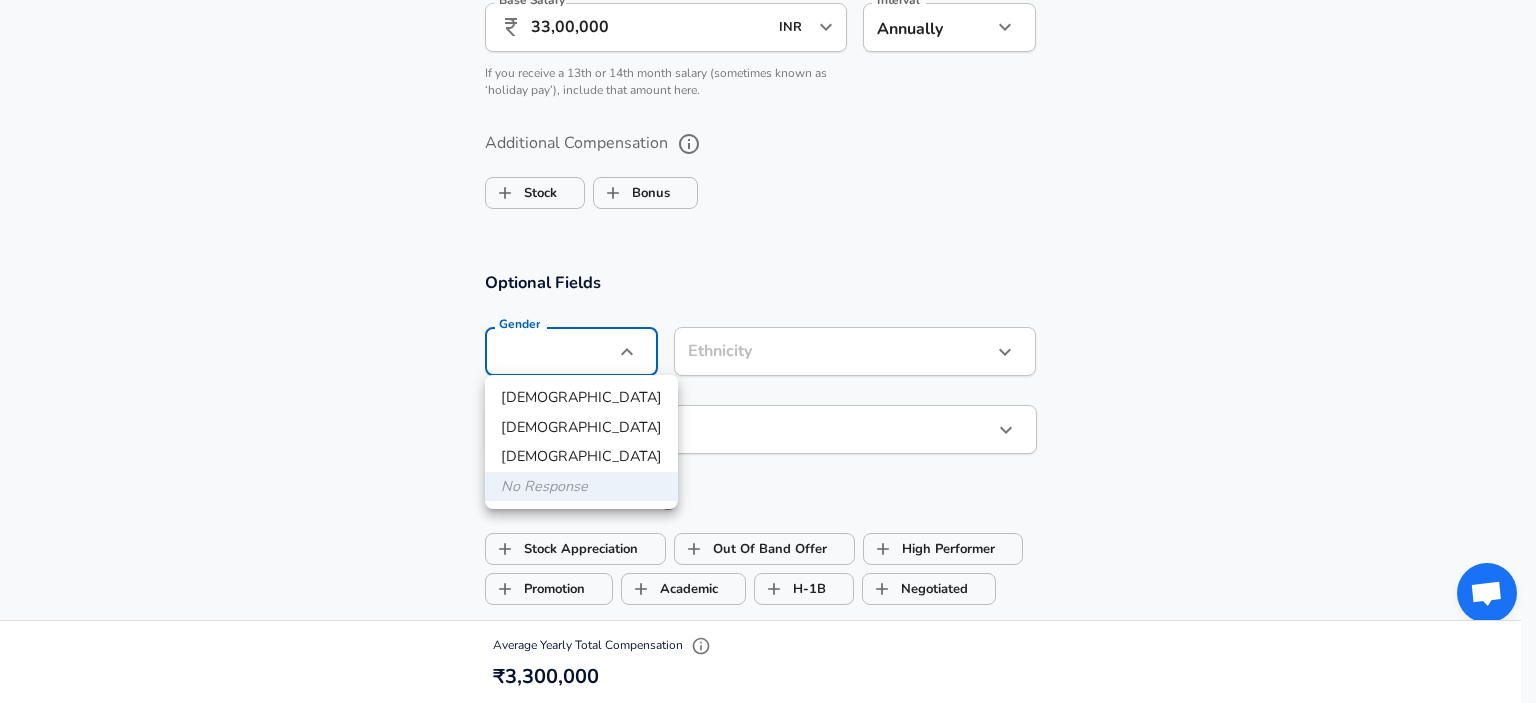 click at bounding box center (768, 351) 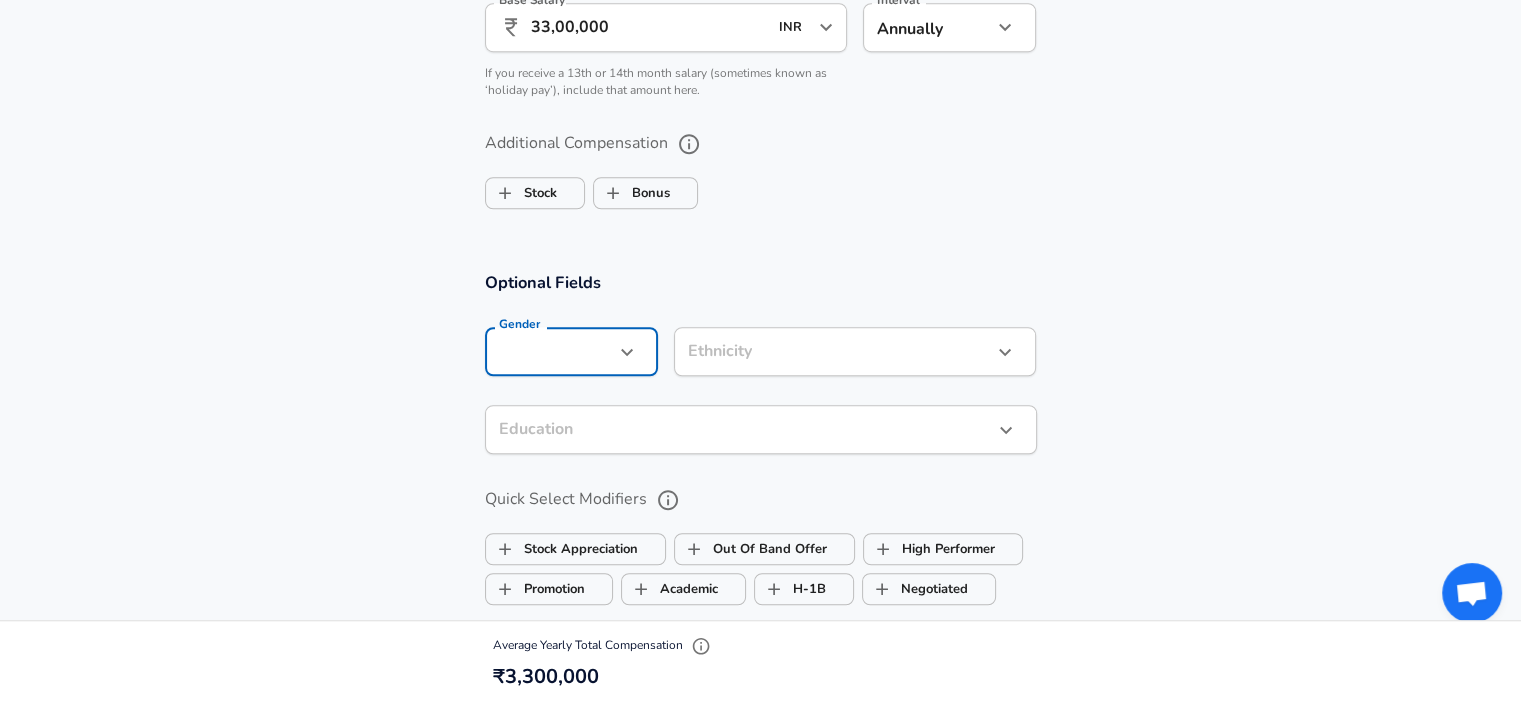 click on "Optional Fields Gender ​ Gender Ethnicity ​ Ethnicity Education ​ Education Quick Select Modifiers   Stock Appreciation Out Of Band Offer High Performer Promotion Academic H-1B Negotiated Additional Details x Additional Details 0 /500 characters Email Address Email Address   Providing an email allows for editing or removal of your submission. We may also reach out if we have any questions. Your email will not be published." at bounding box center [760, 597] 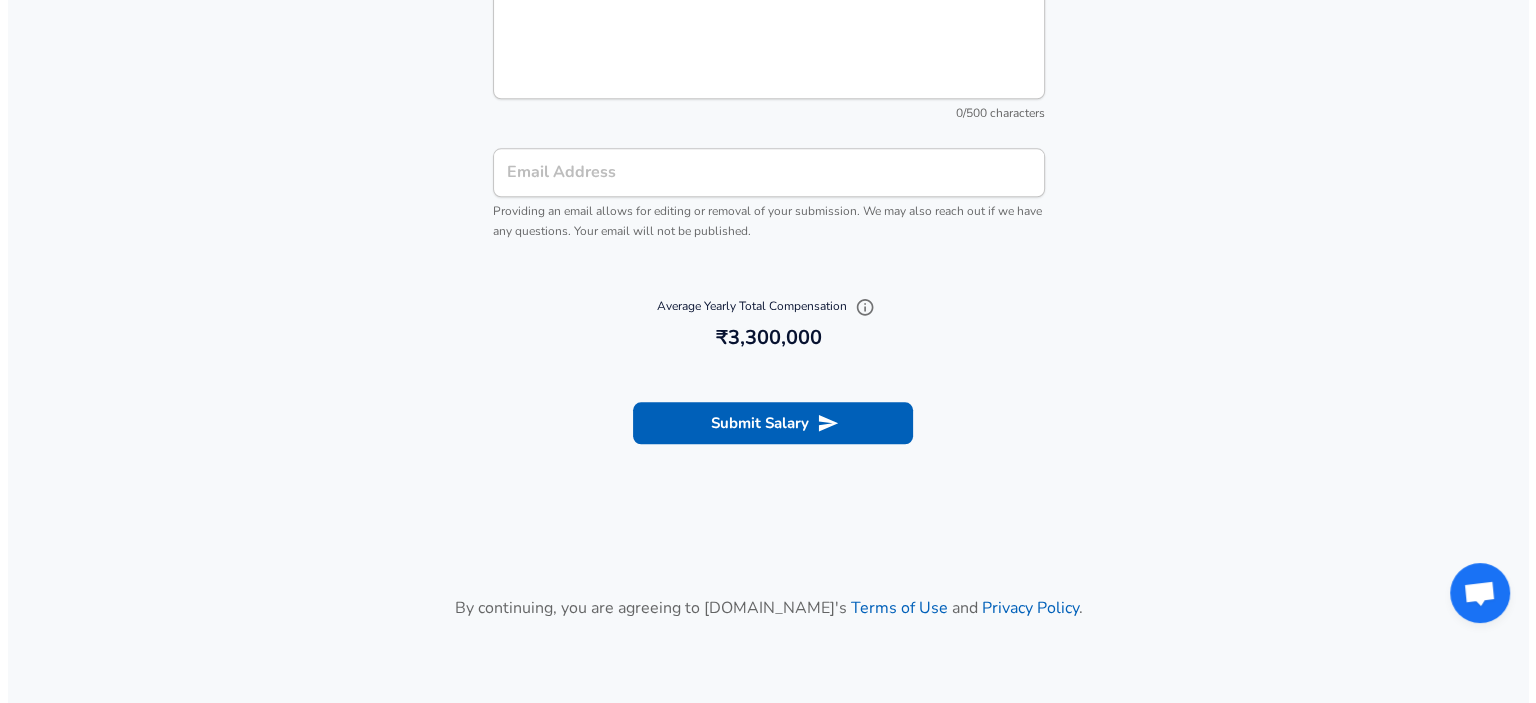 scroll, scrollTop: 2143, scrollLeft: 0, axis: vertical 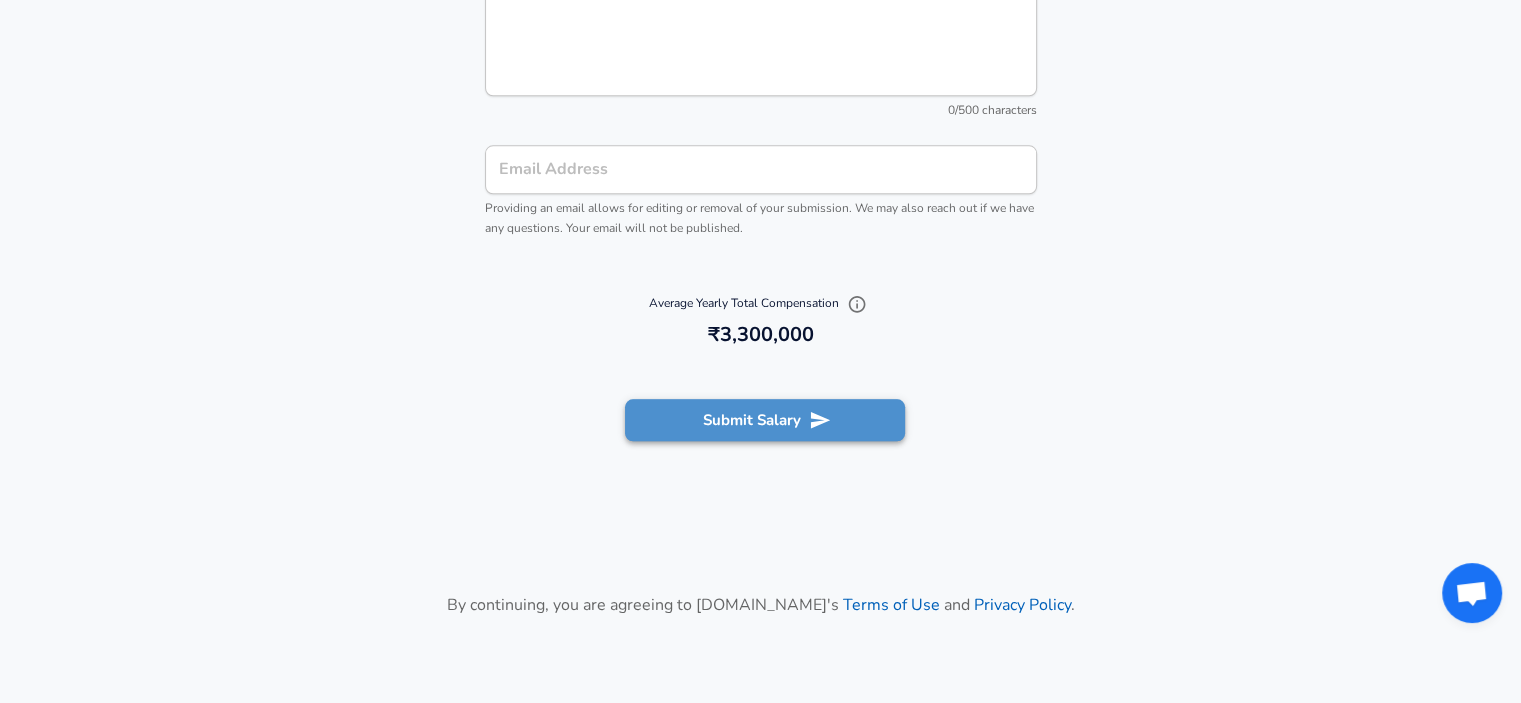 click on "Submit Salary" at bounding box center (765, 420) 